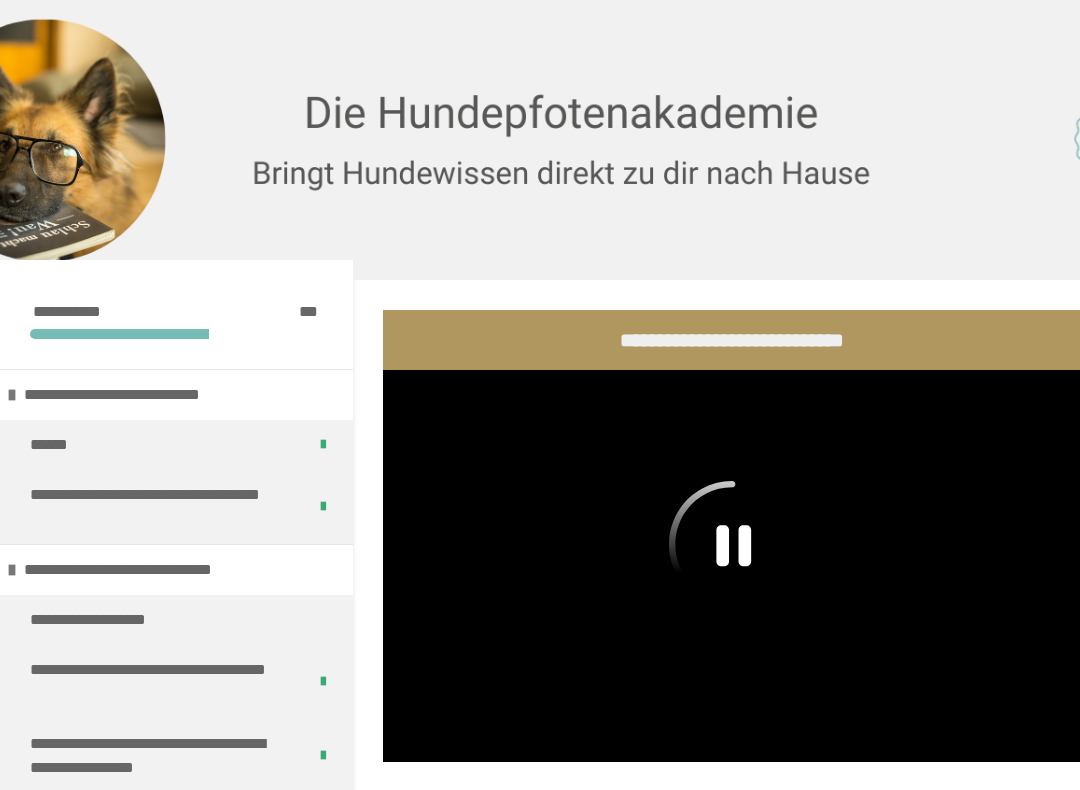scroll, scrollTop: 20, scrollLeft: 0, axis: vertical 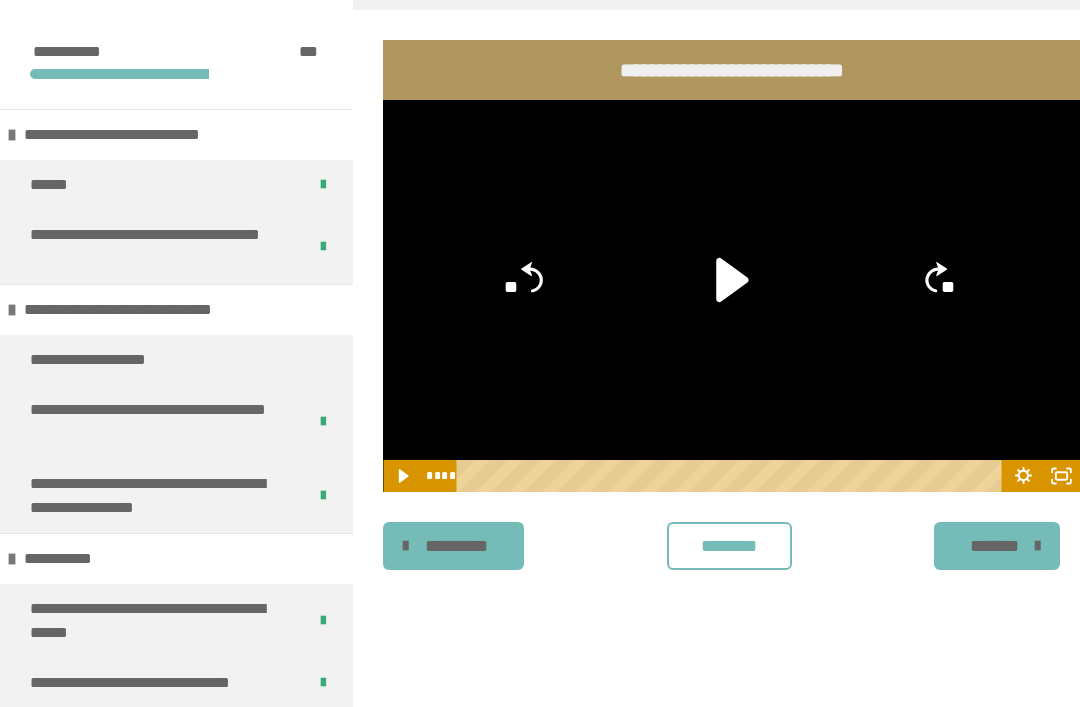 click 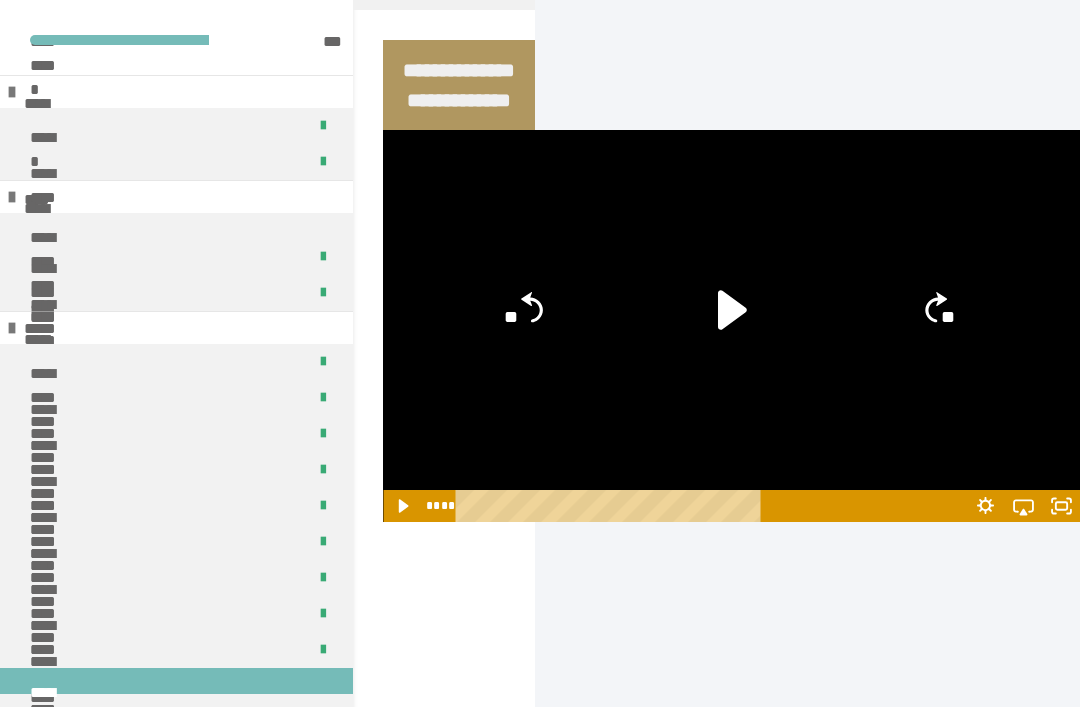 scroll, scrollTop: 20, scrollLeft: 0, axis: vertical 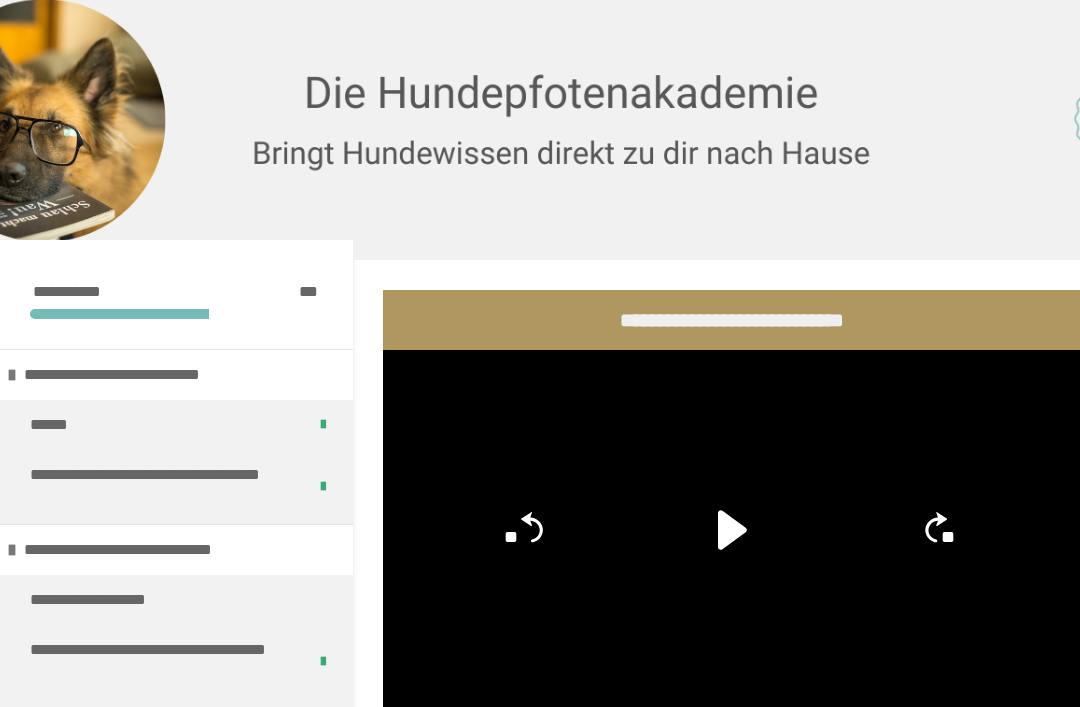 click 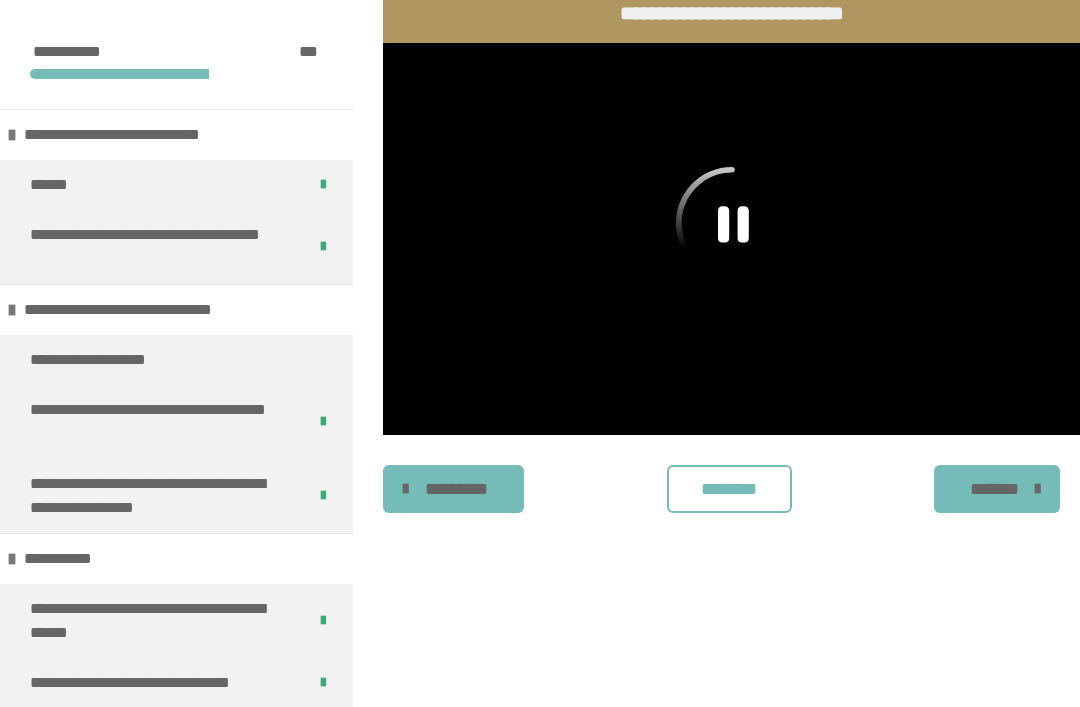 scroll, scrollTop: 340, scrollLeft: 0, axis: vertical 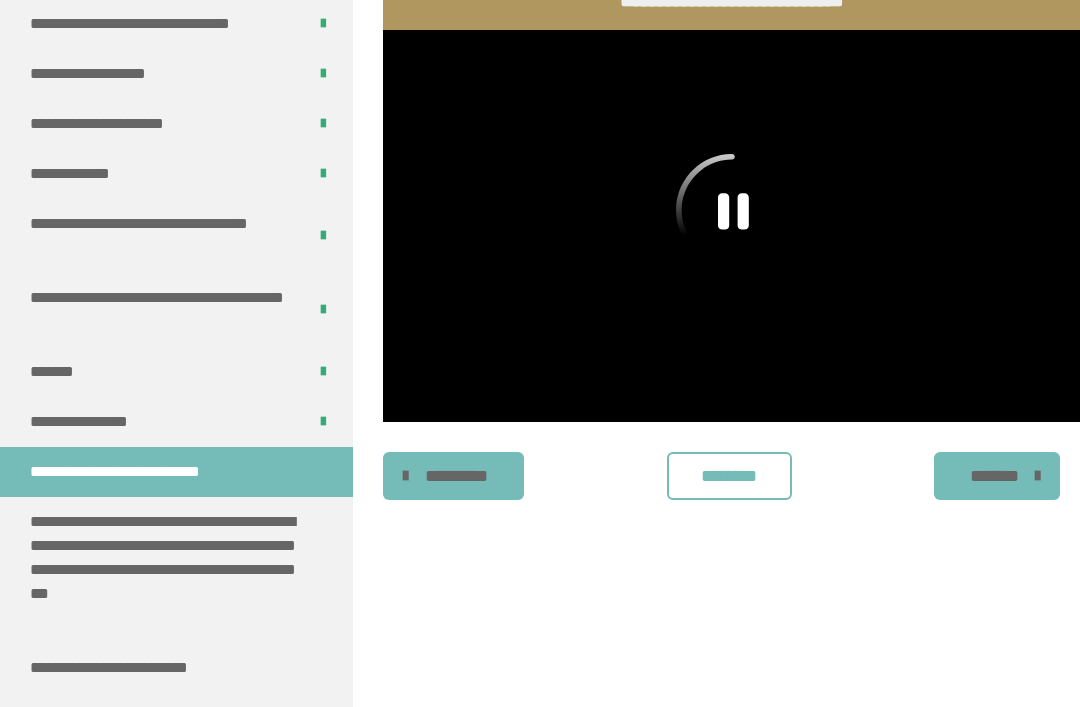 click on "**********" at bounding box center [168, 570] 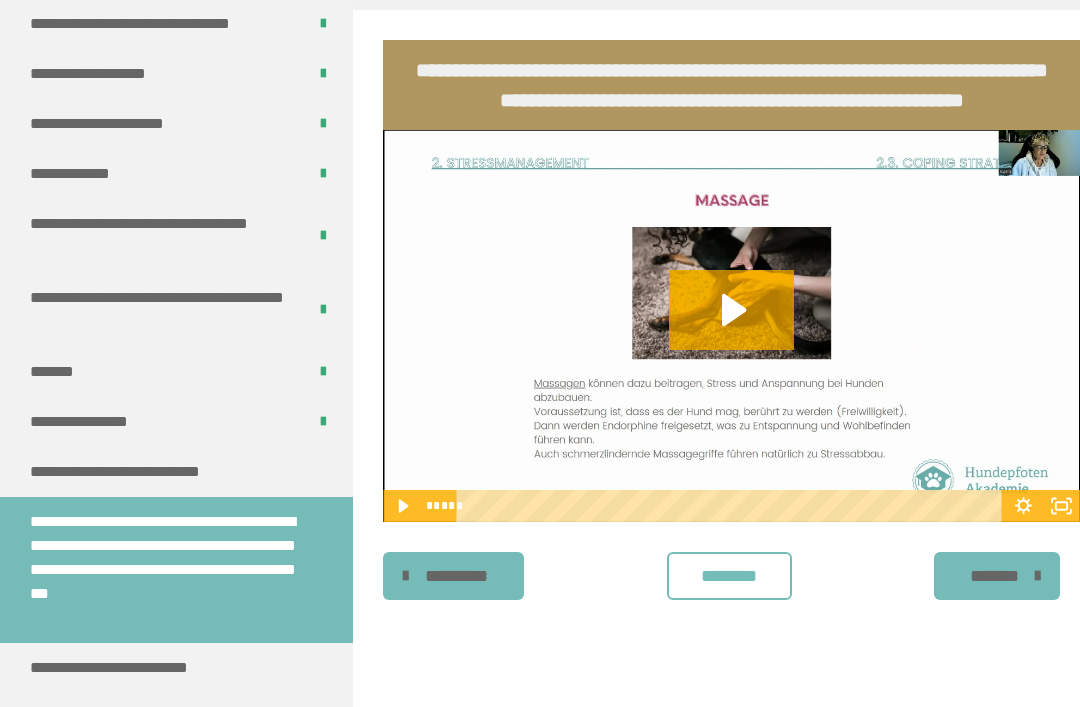 click on "**********" at bounding box center [132, 472] 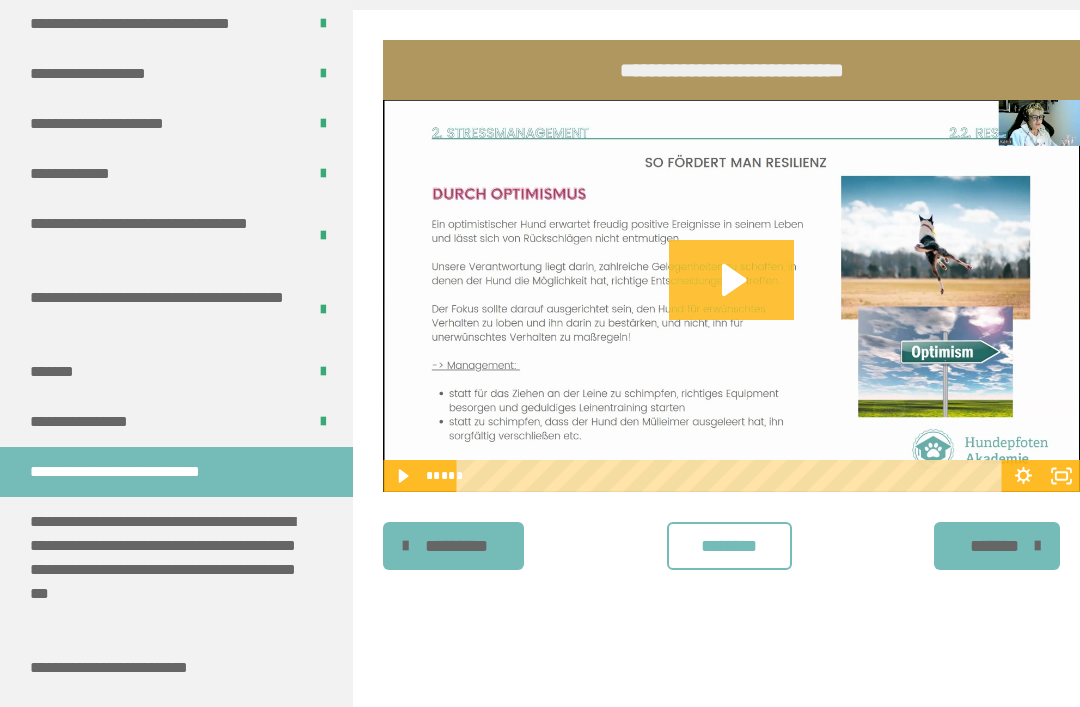 click 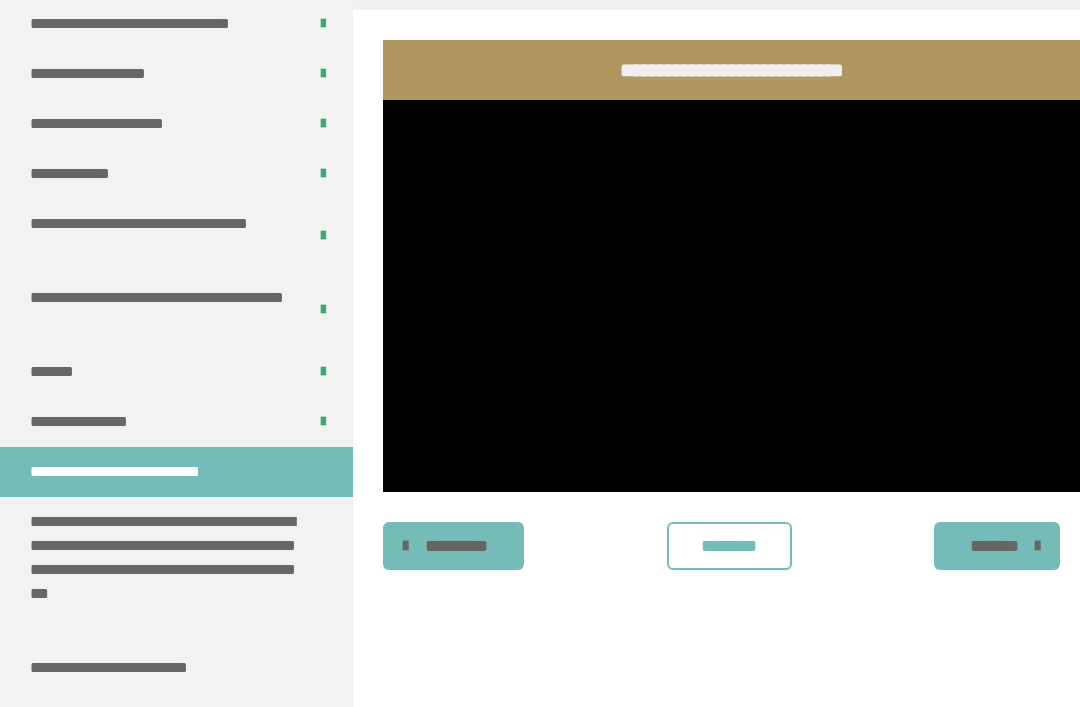 click 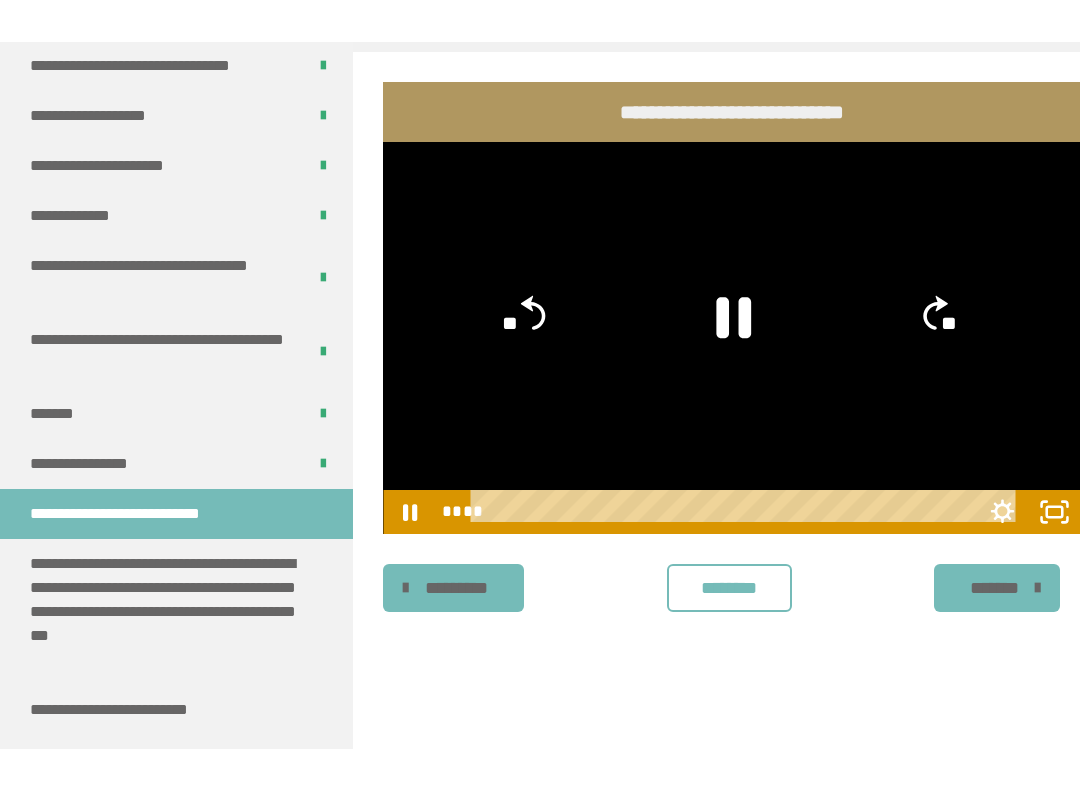 scroll, scrollTop: 20, scrollLeft: 0, axis: vertical 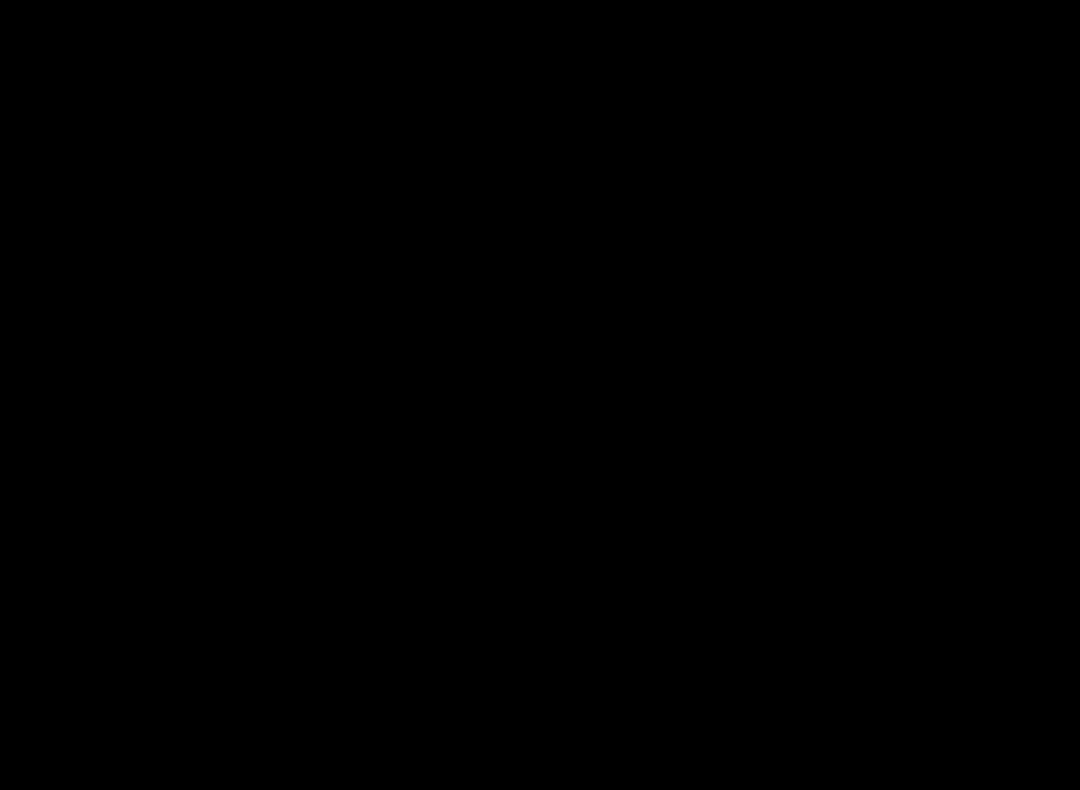 click at bounding box center [540, 395] 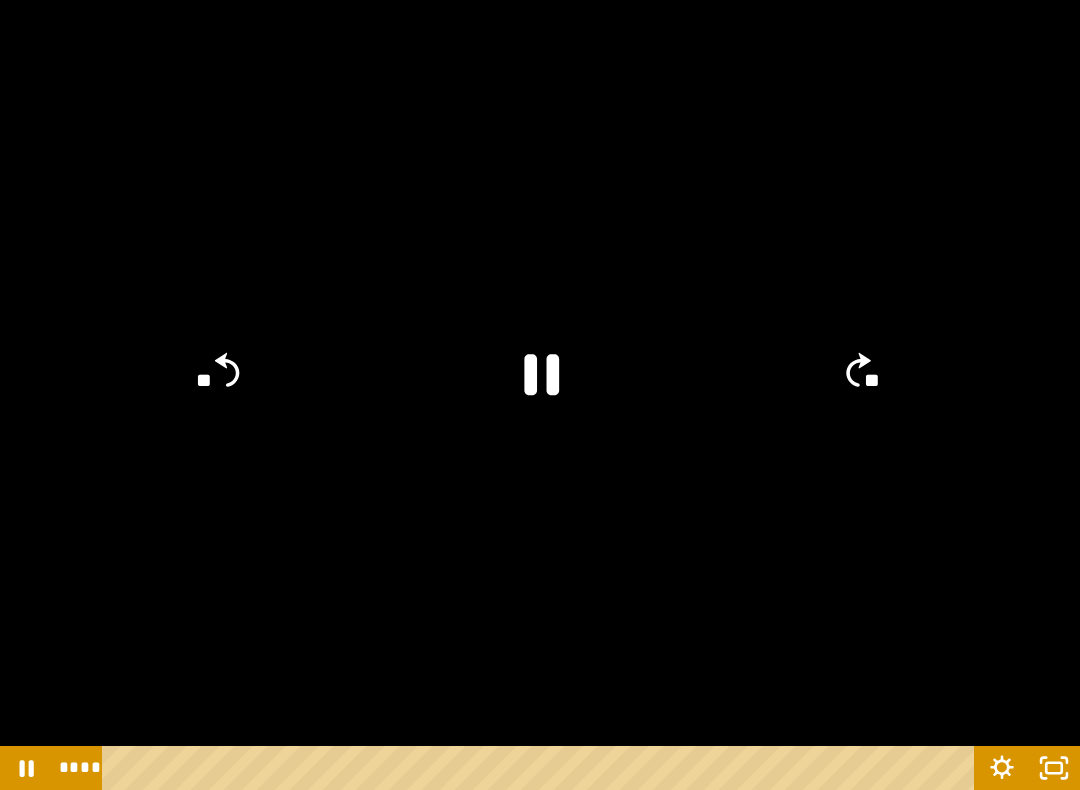 click 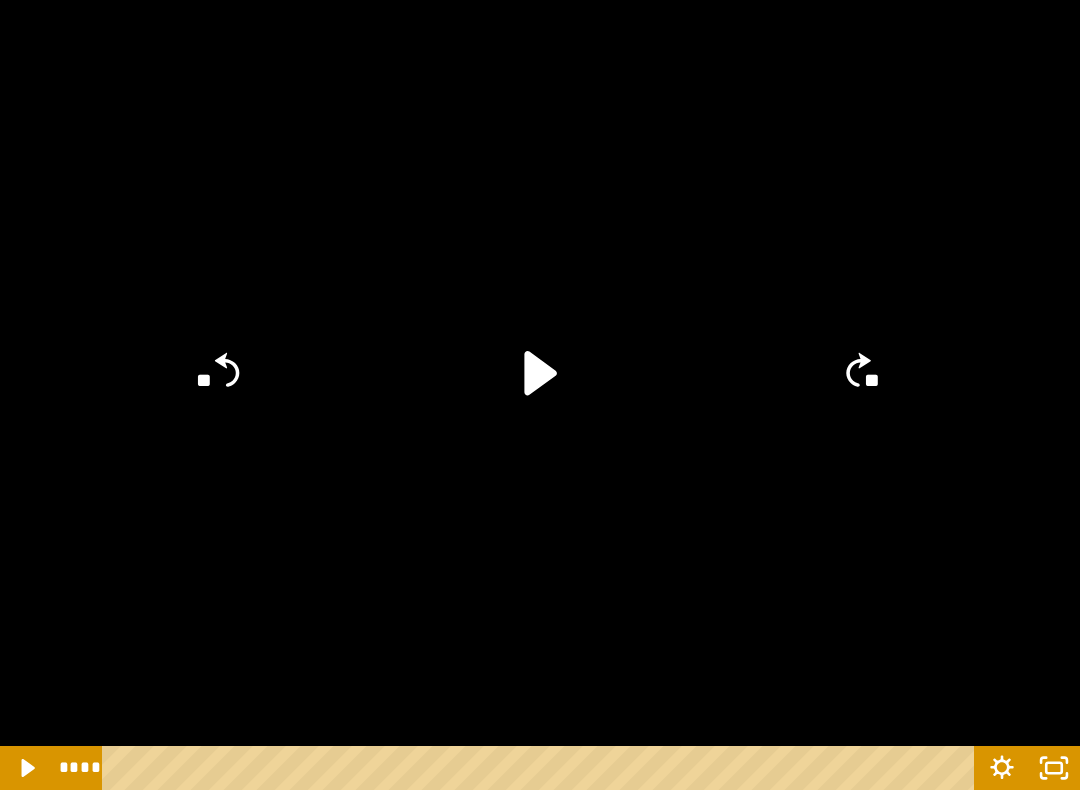click 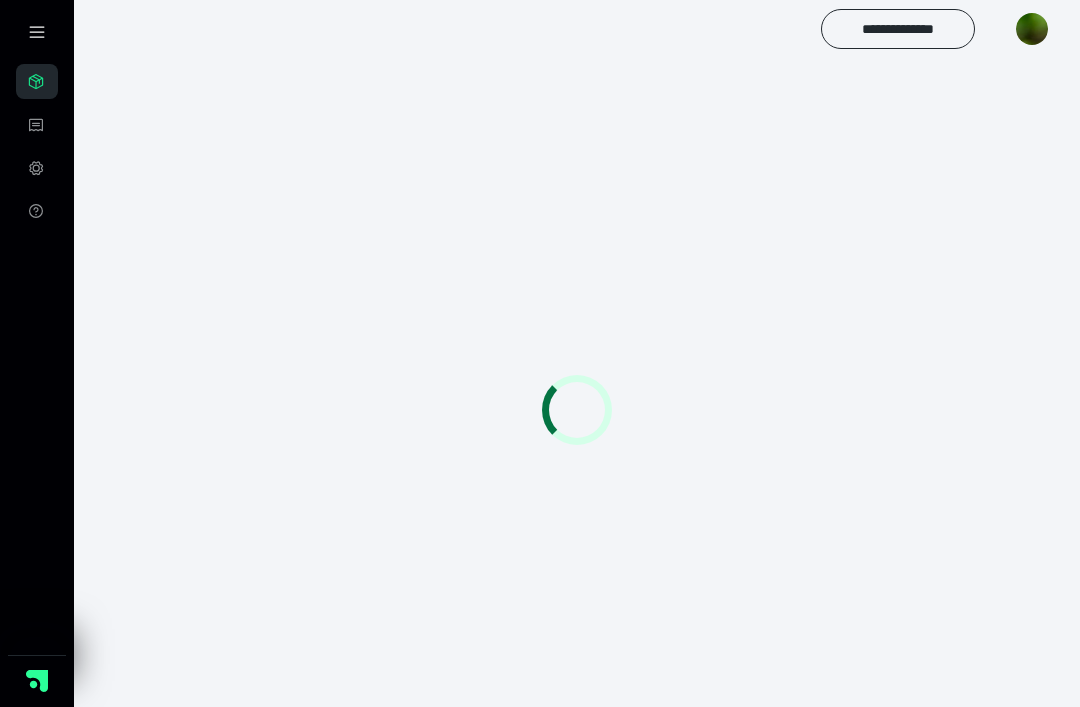 scroll, scrollTop: 0, scrollLeft: 0, axis: both 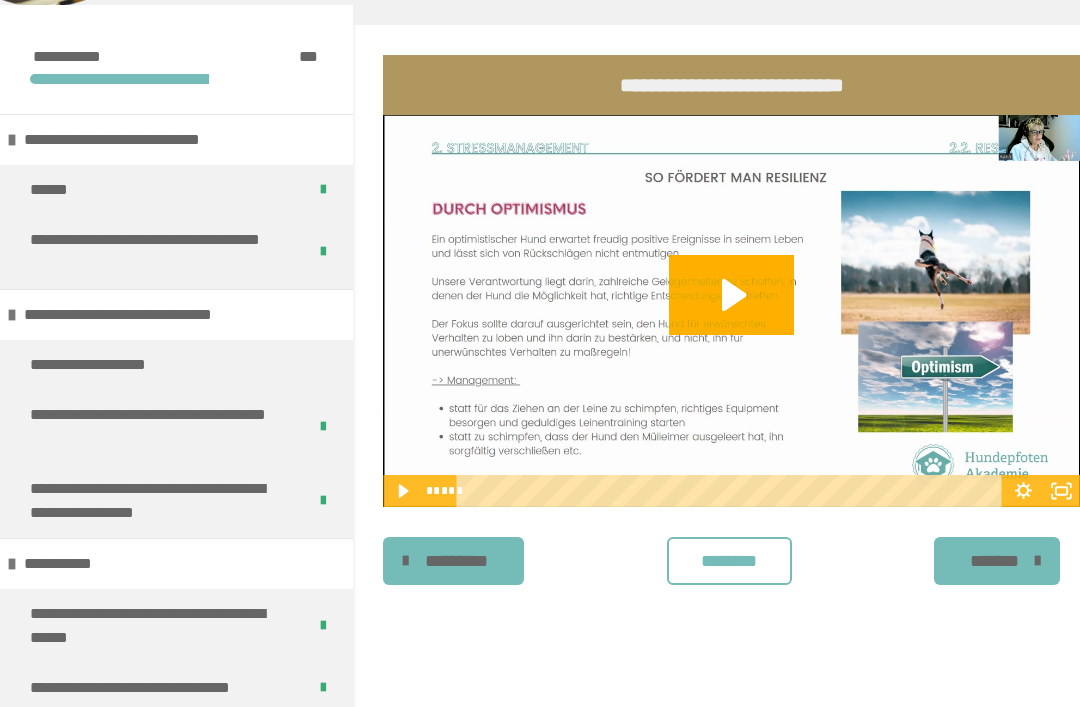click 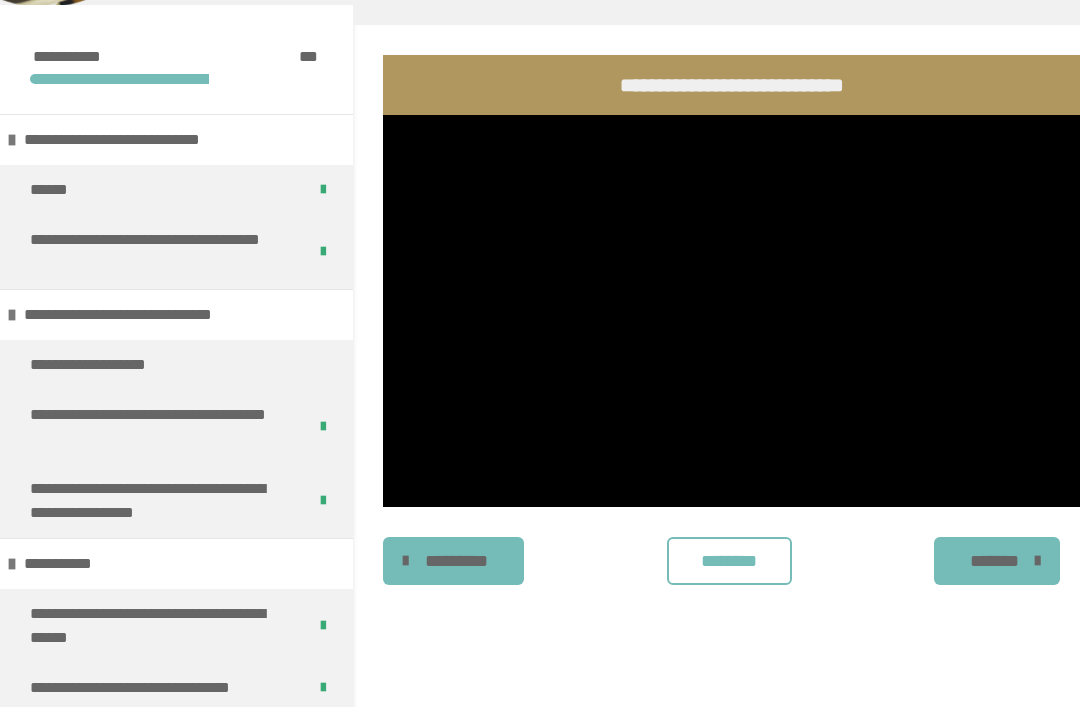 click at bounding box center (731, 311) 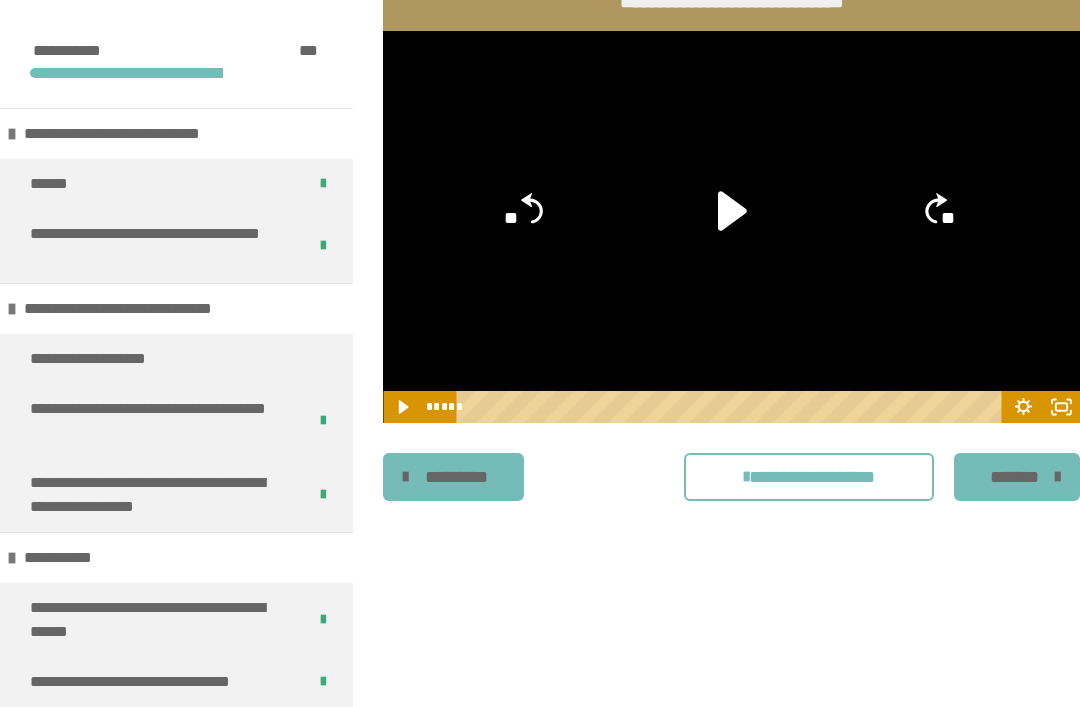 scroll, scrollTop: 340, scrollLeft: 0, axis: vertical 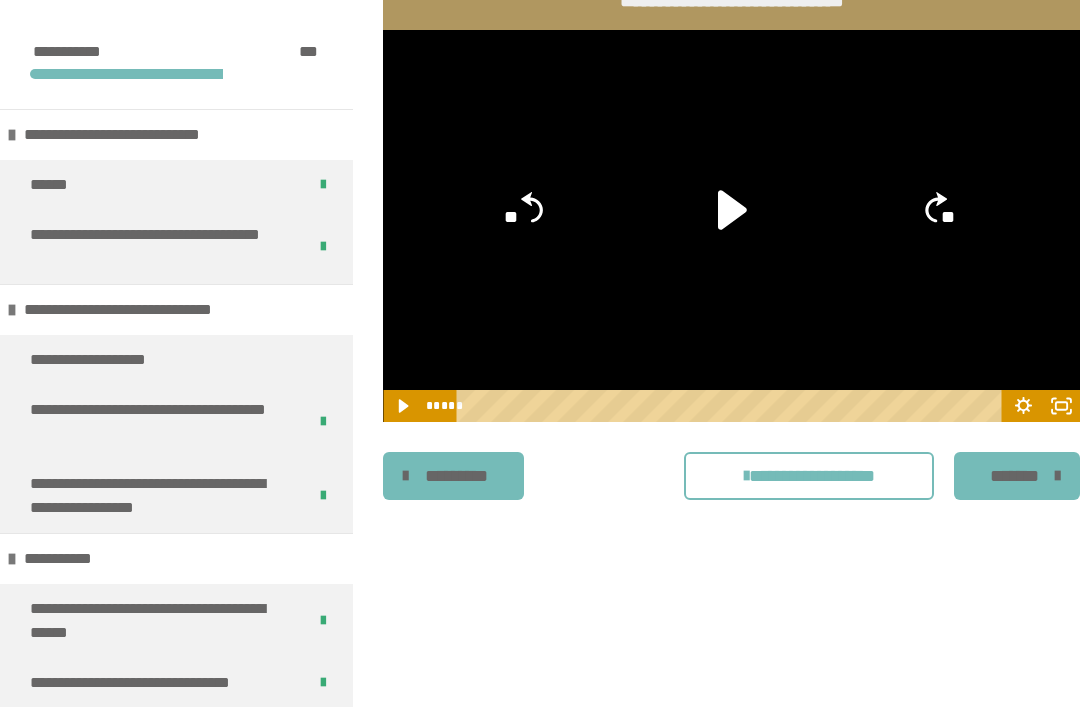 click on "*******" at bounding box center (1014, 476) 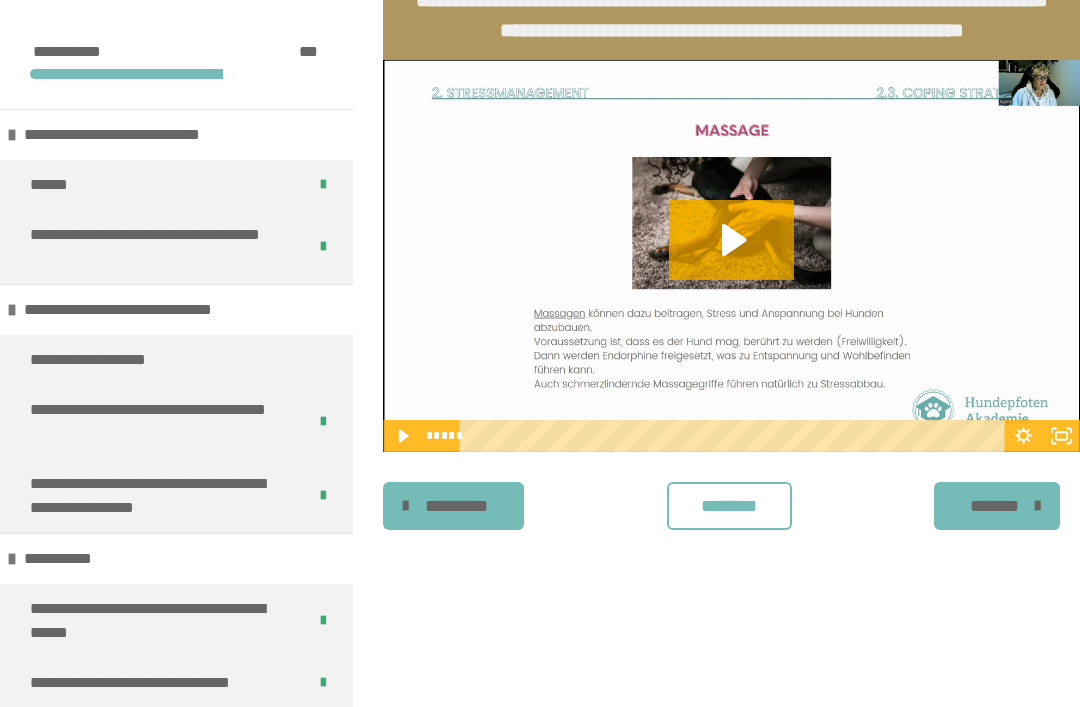 click 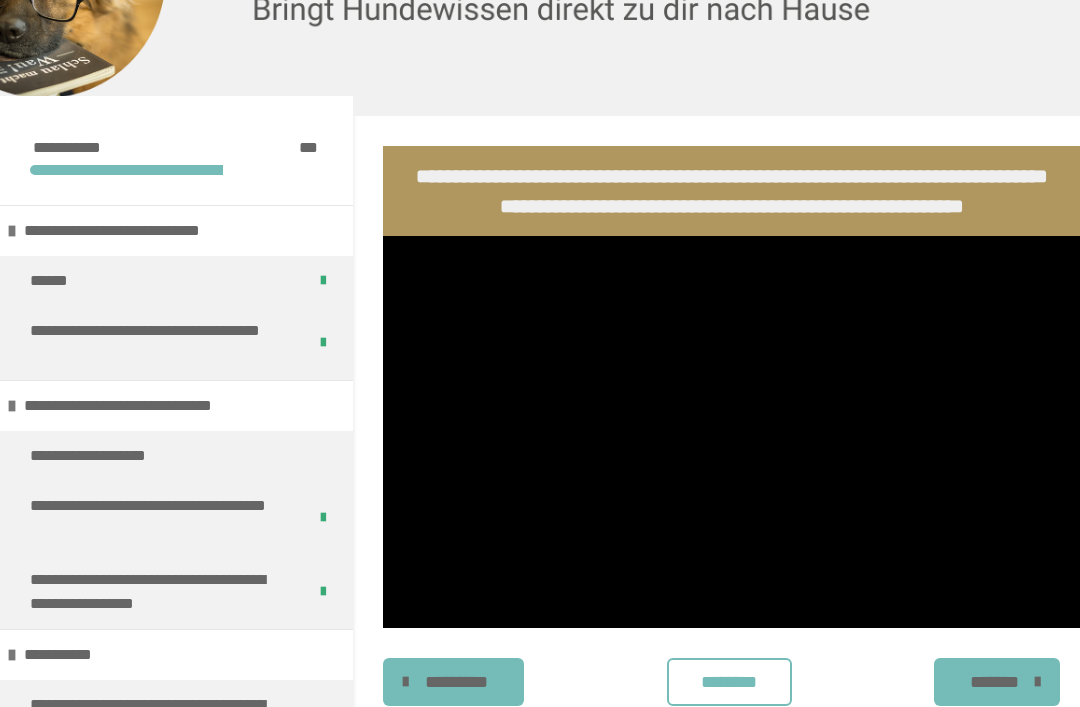 scroll, scrollTop: 170, scrollLeft: 0, axis: vertical 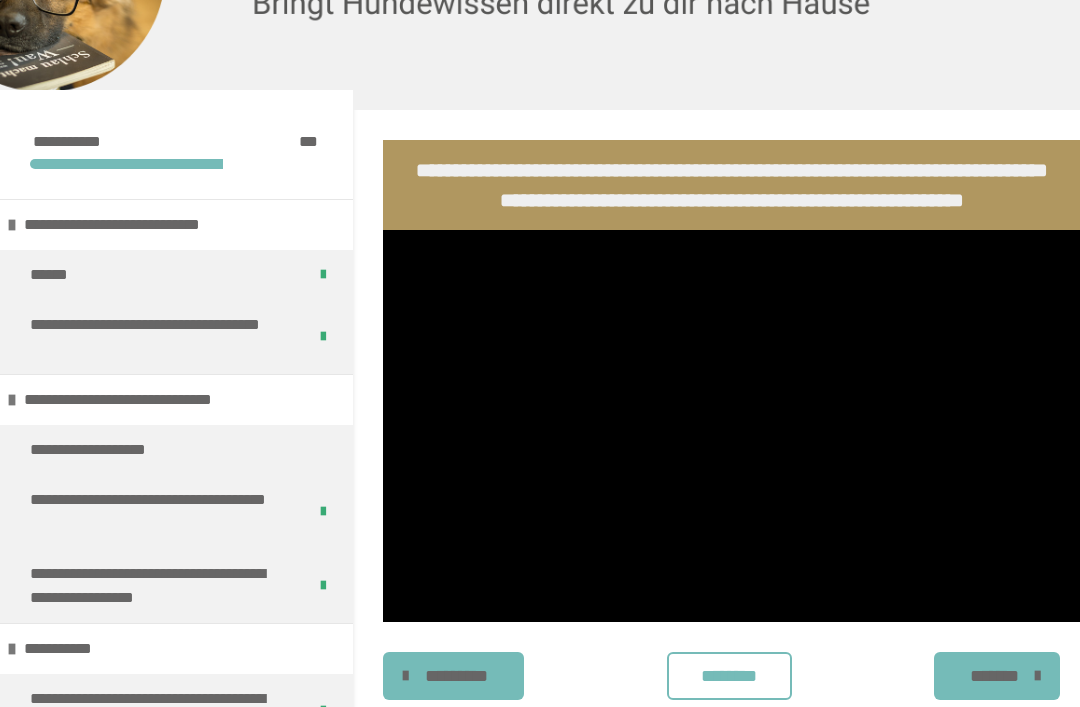 click 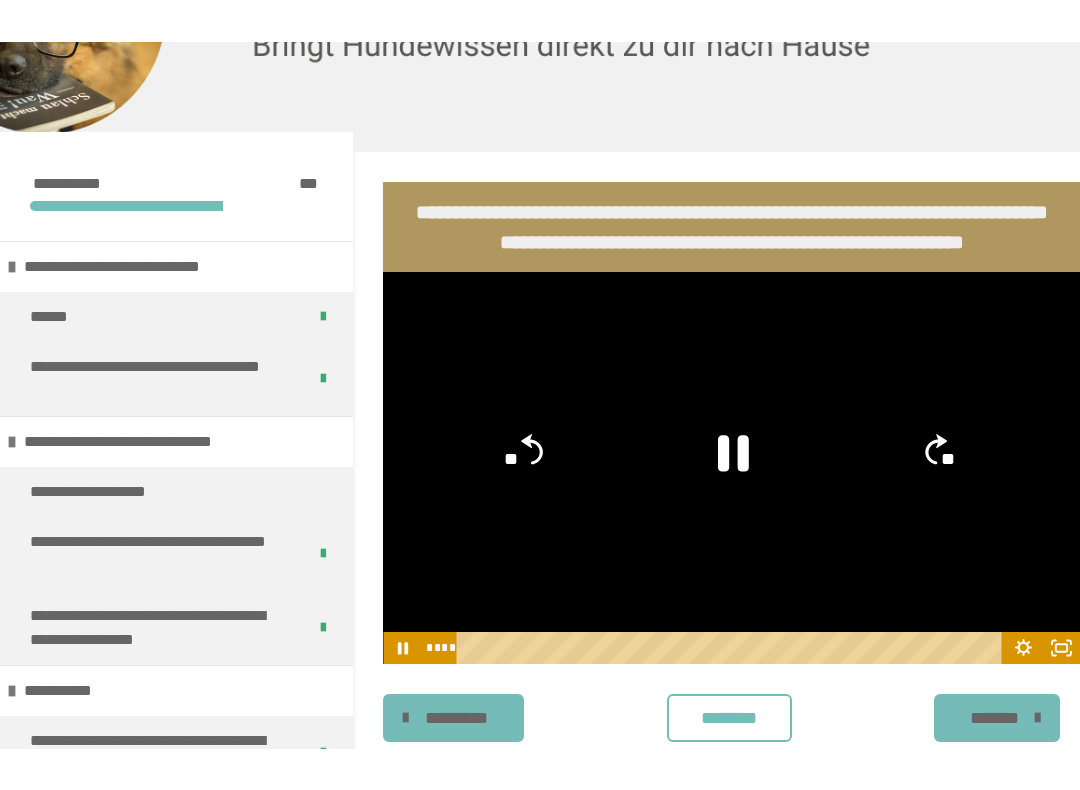 scroll, scrollTop: 20, scrollLeft: 0, axis: vertical 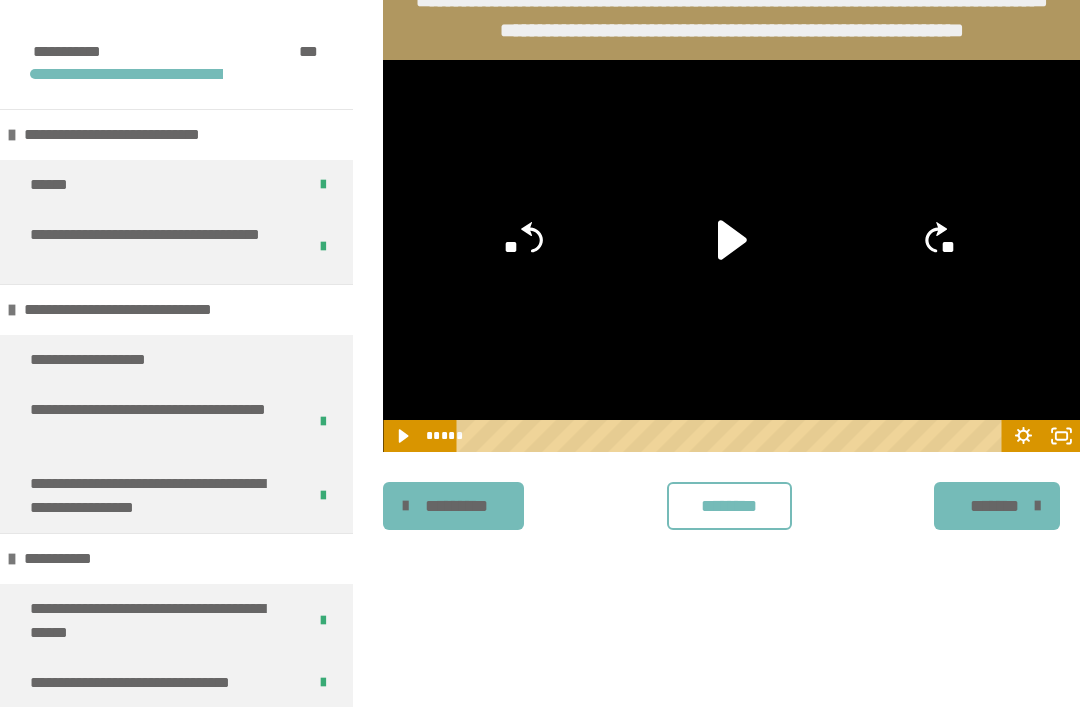 click on "********" at bounding box center [729, 506] 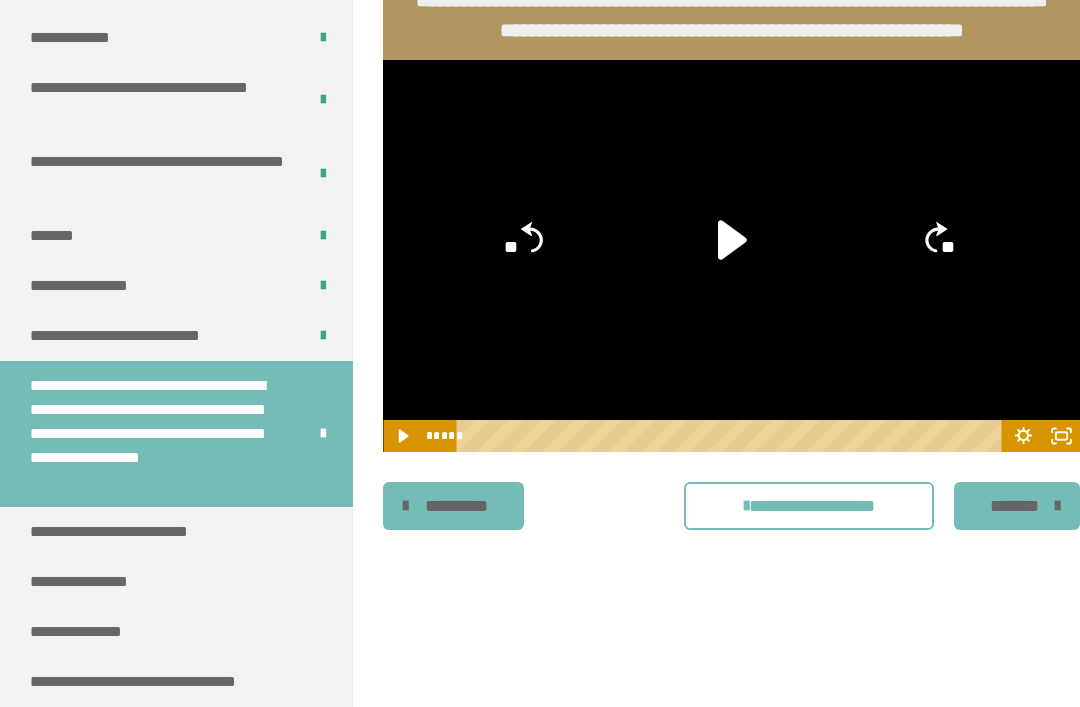 scroll, scrollTop: 792, scrollLeft: 0, axis: vertical 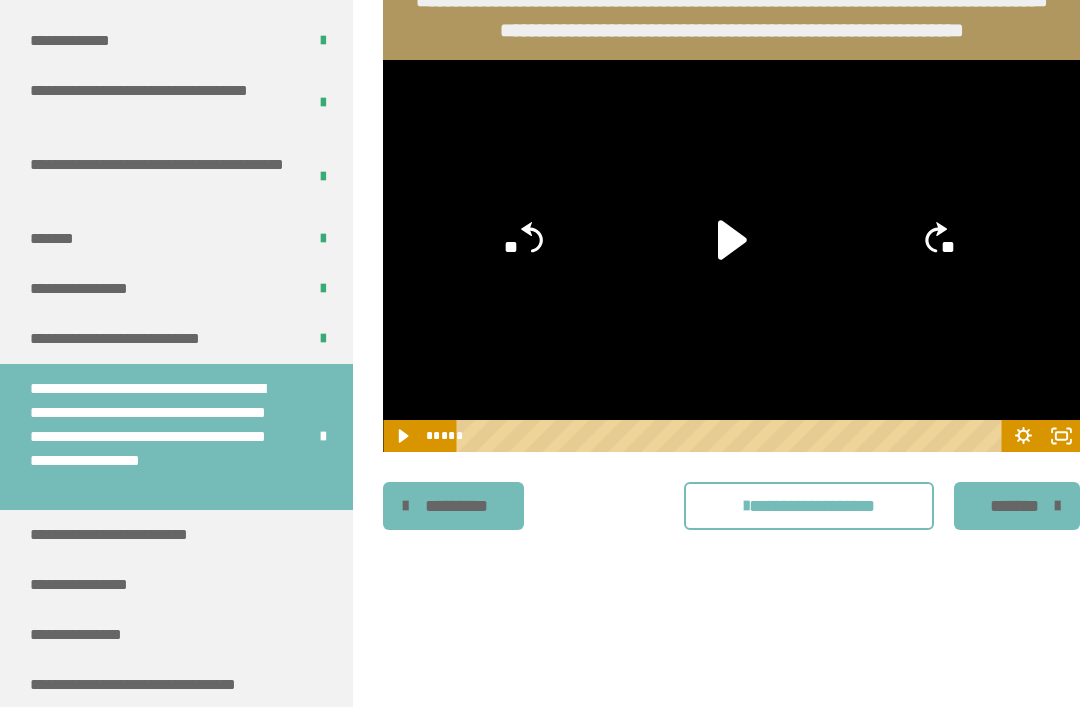 click on "**********" at bounding box center (133, 535) 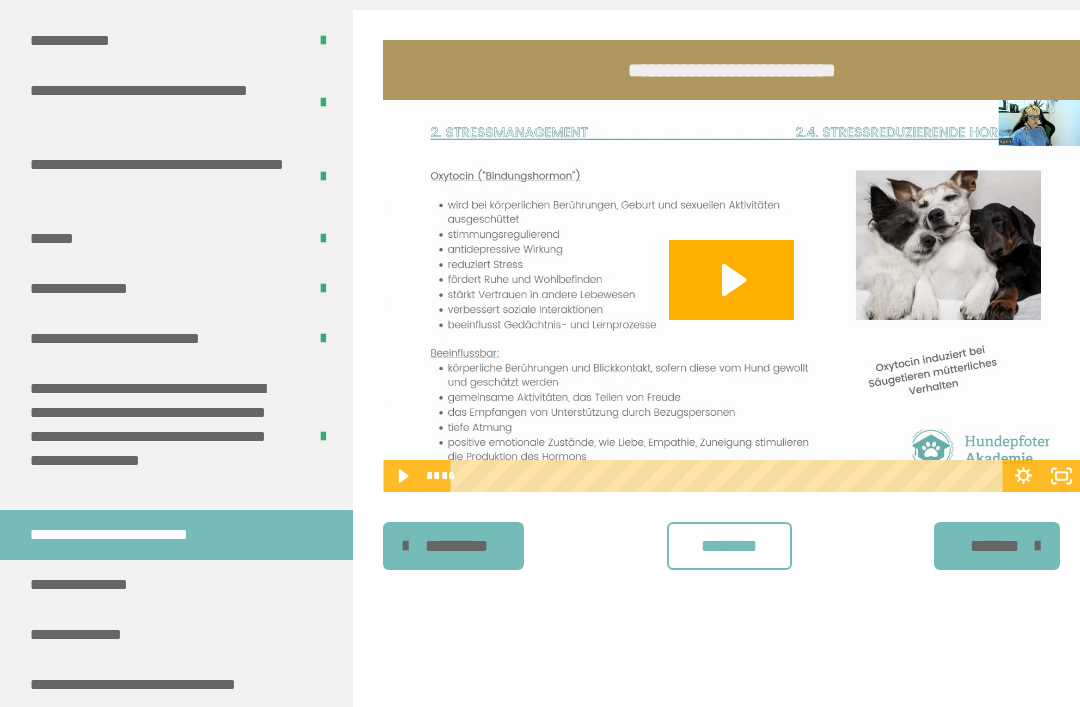 click 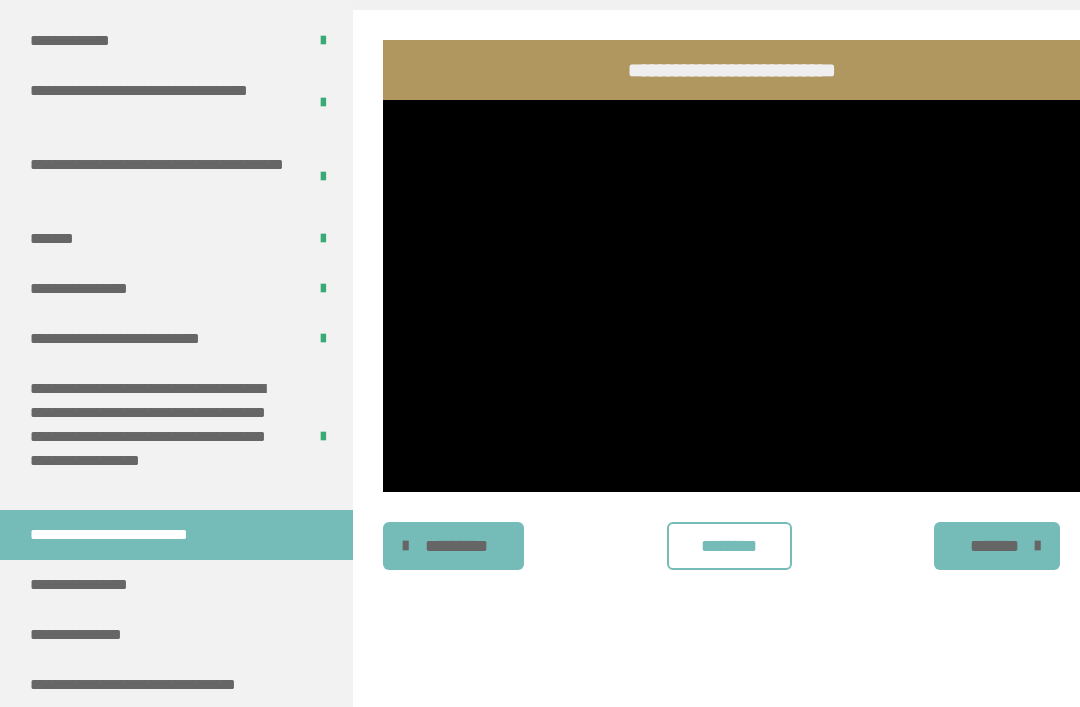 click 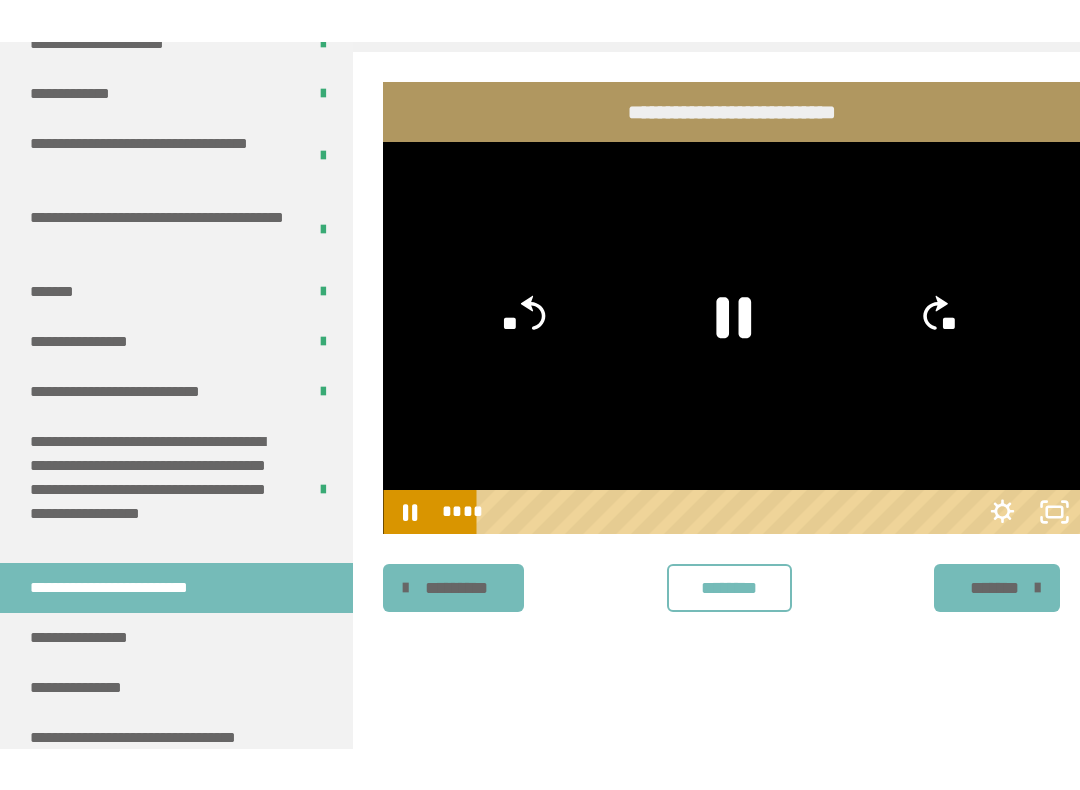scroll, scrollTop: 20, scrollLeft: 0, axis: vertical 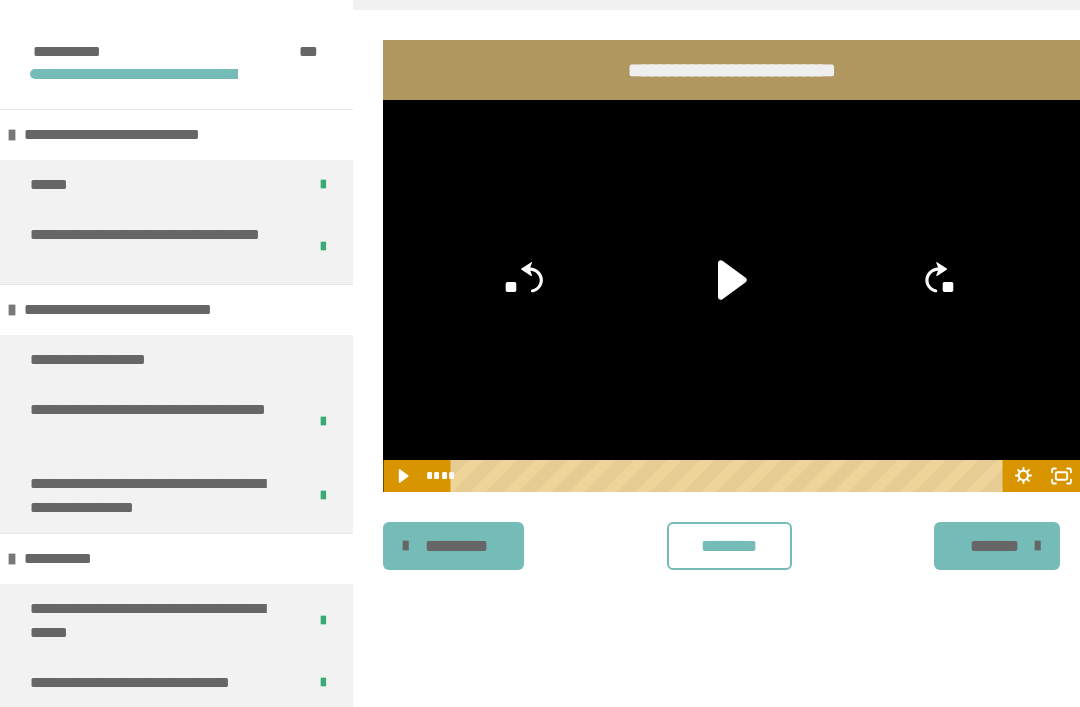 click on "********" at bounding box center (729, 546) 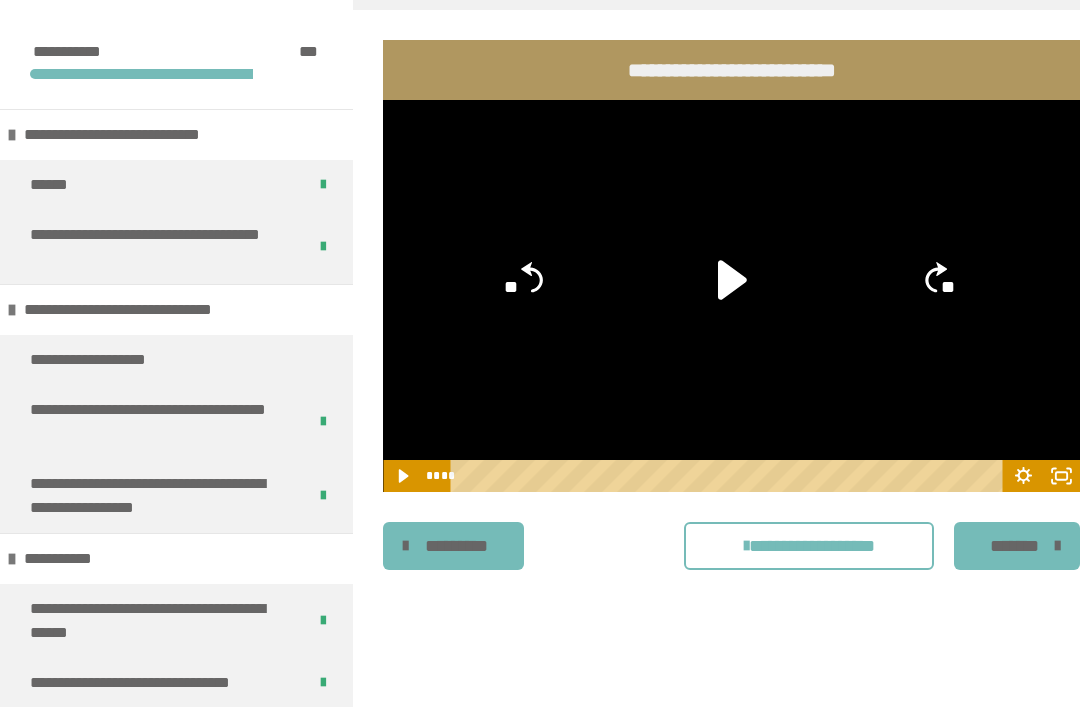 click on "**********" at bounding box center (809, 546) 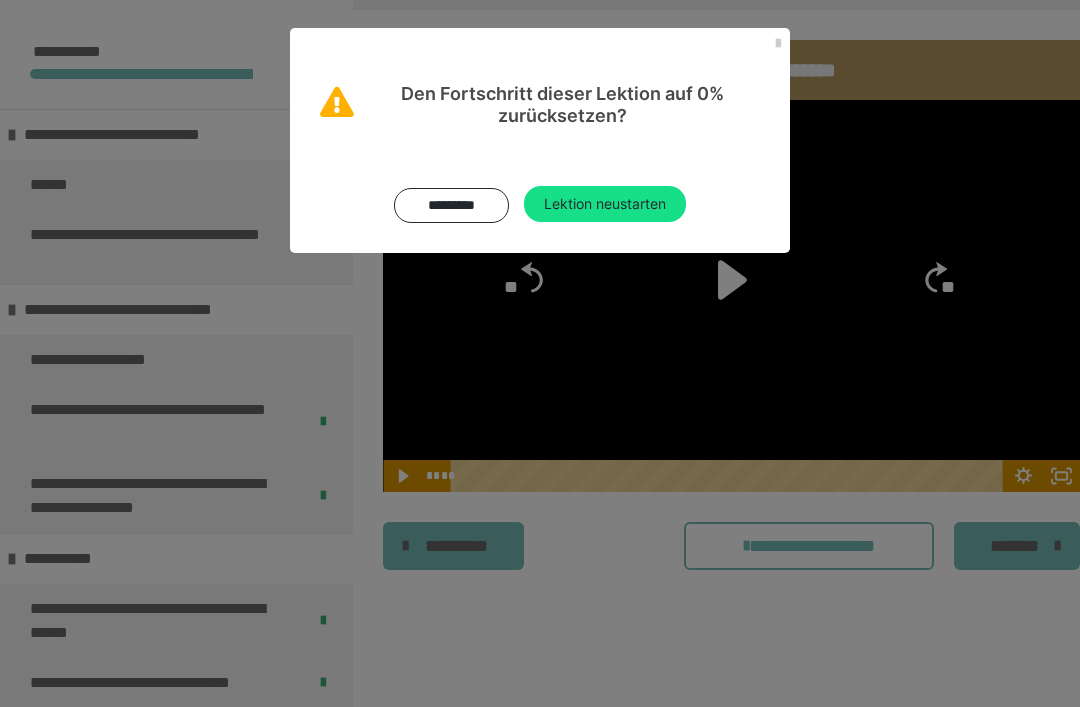 click on "*********" at bounding box center [451, 205] 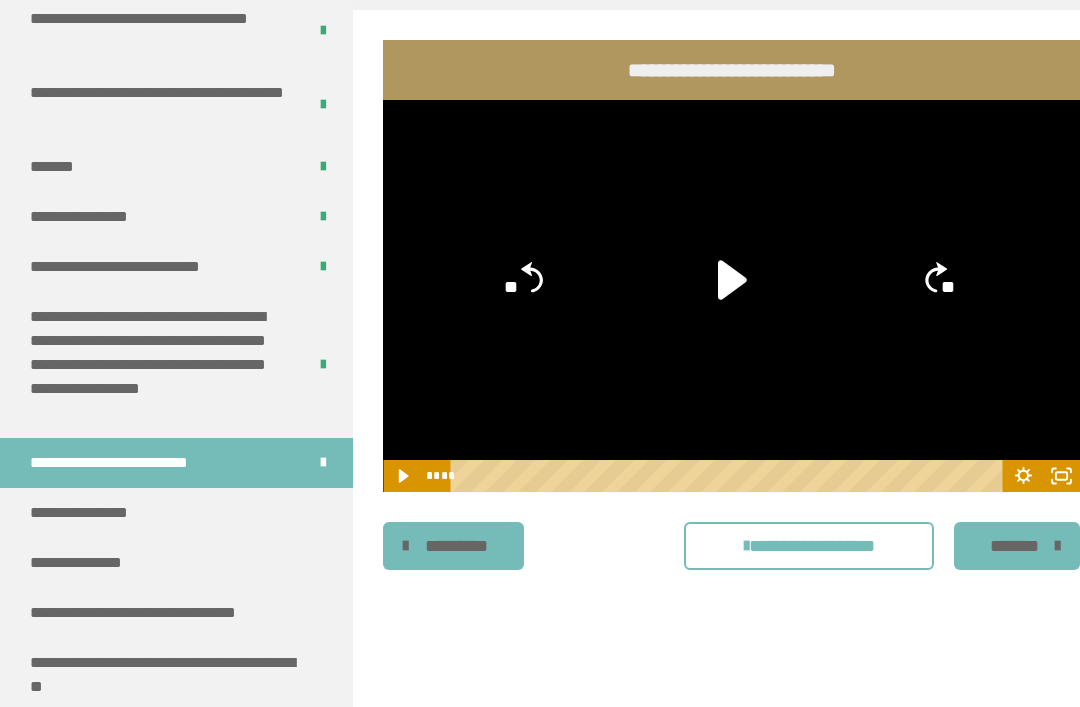 scroll, scrollTop: 864, scrollLeft: 0, axis: vertical 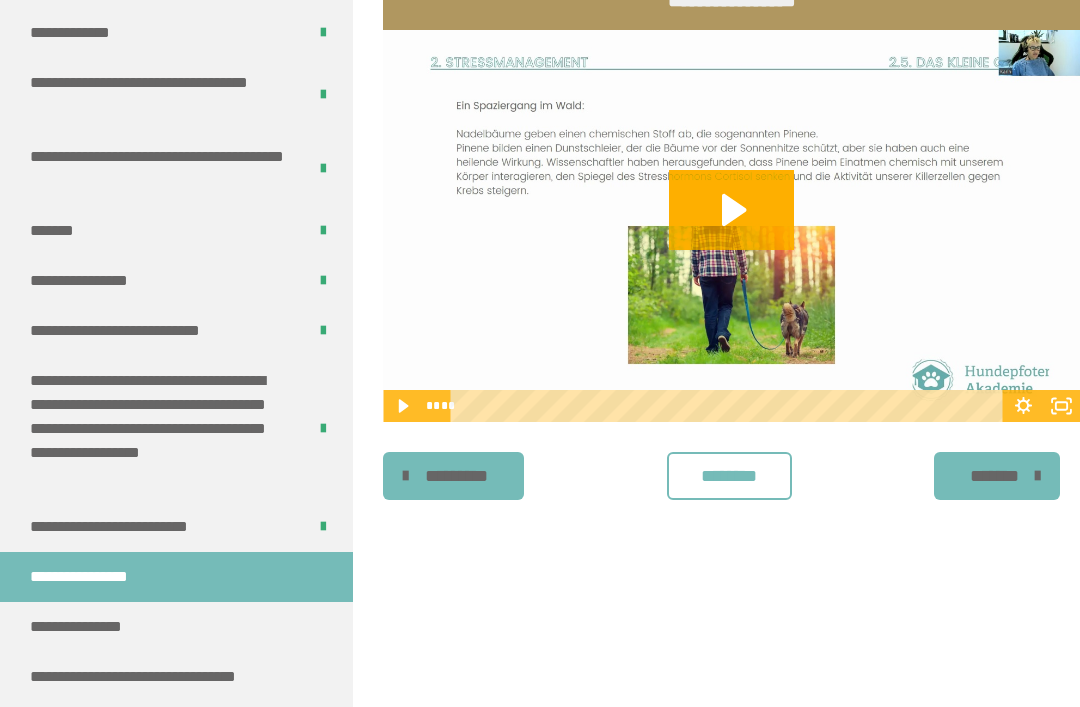 click 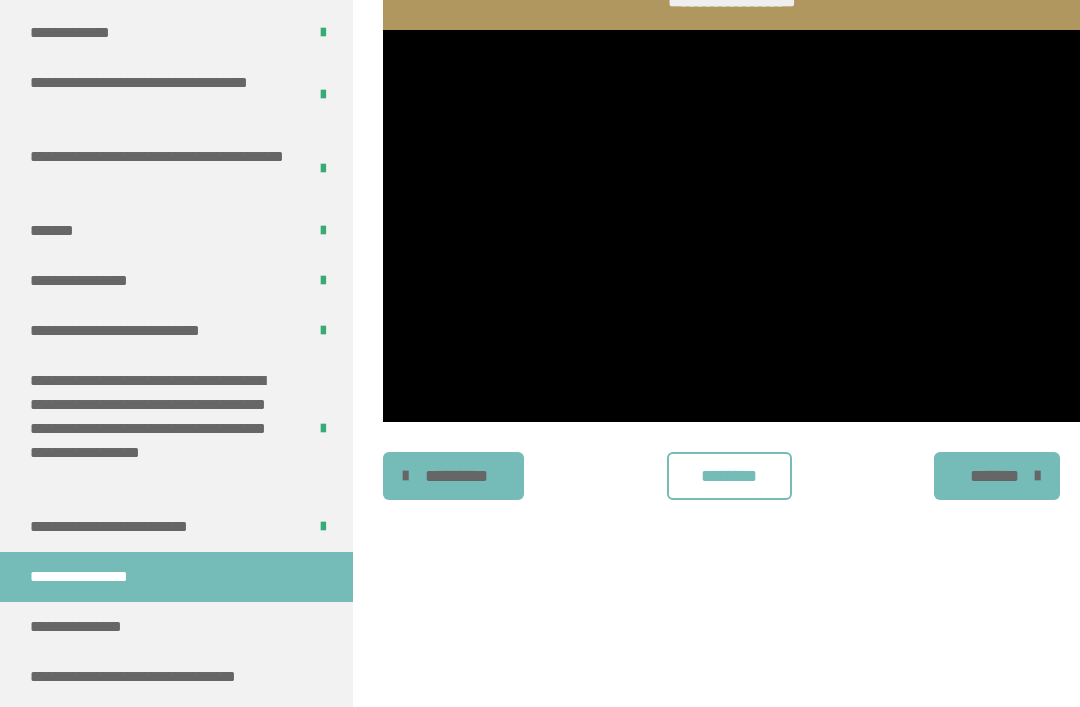 click 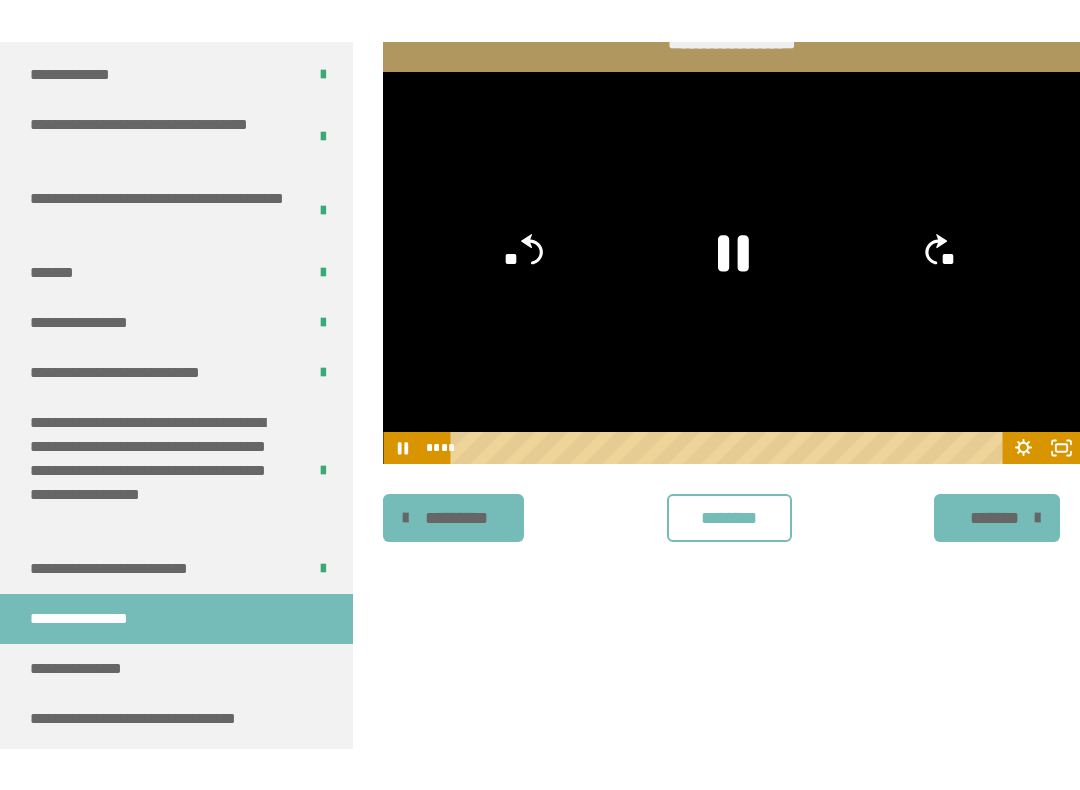 scroll, scrollTop: 20, scrollLeft: 0, axis: vertical 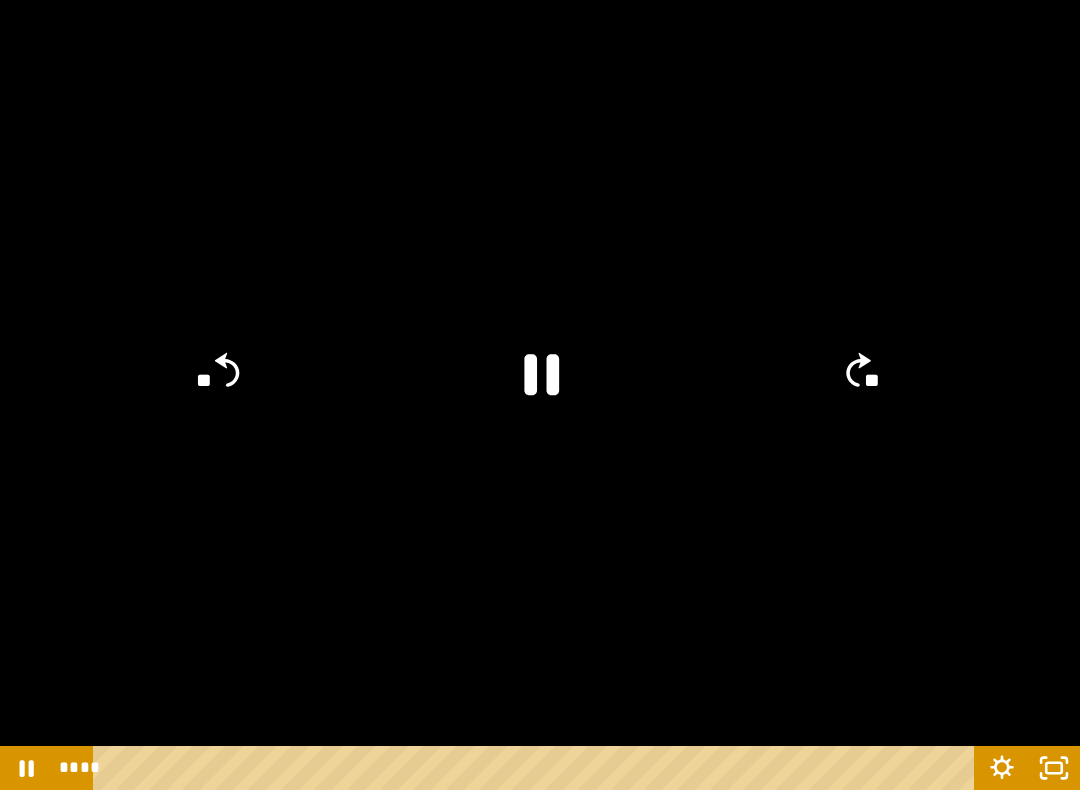 click at bounding box center (540, 395) 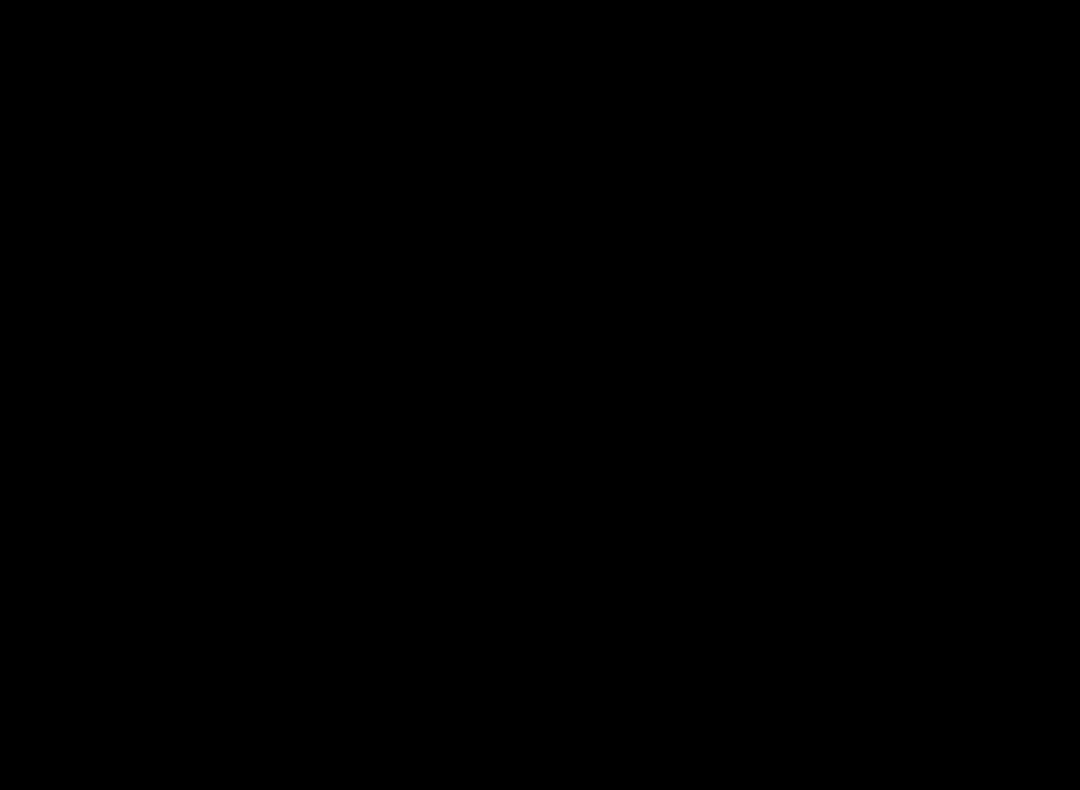 click at bounding box center (540, 395) 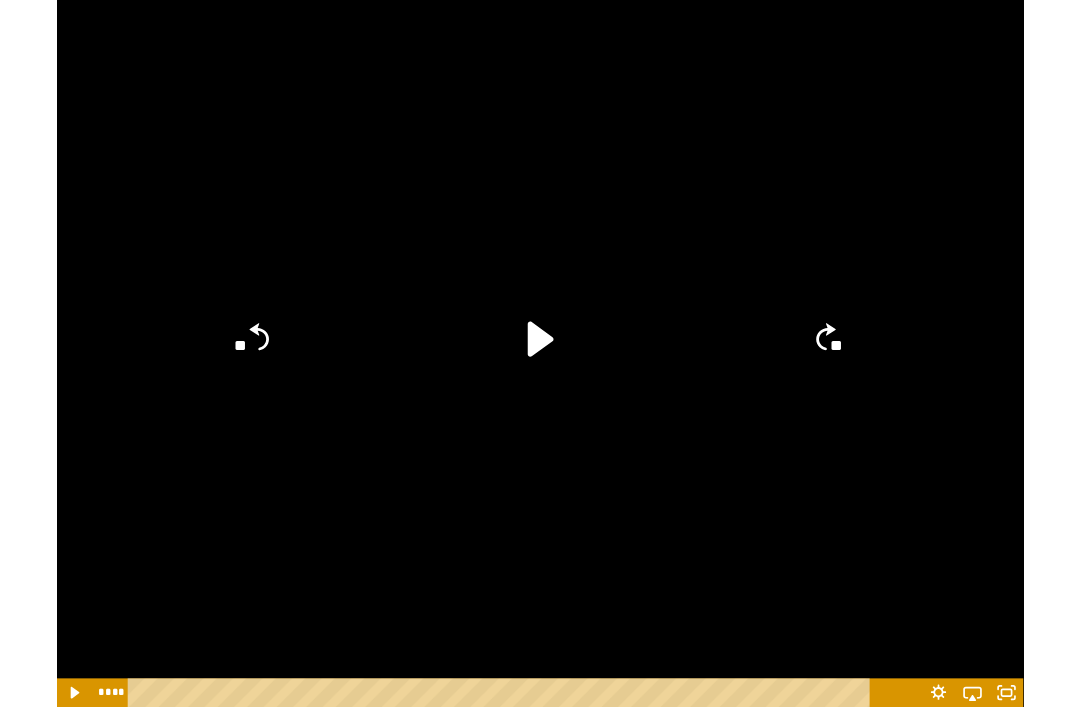 scroll, scrollTop: 340, scrollLeft: 0, axis: vertical 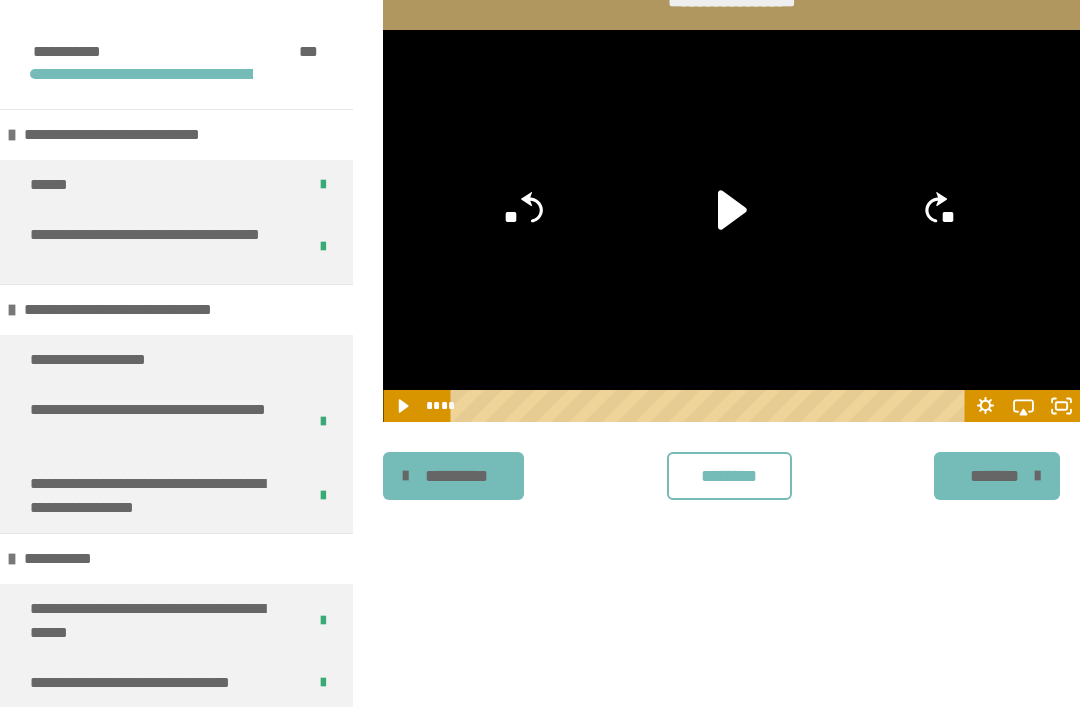click on "********" at bounding box center [729, 476] 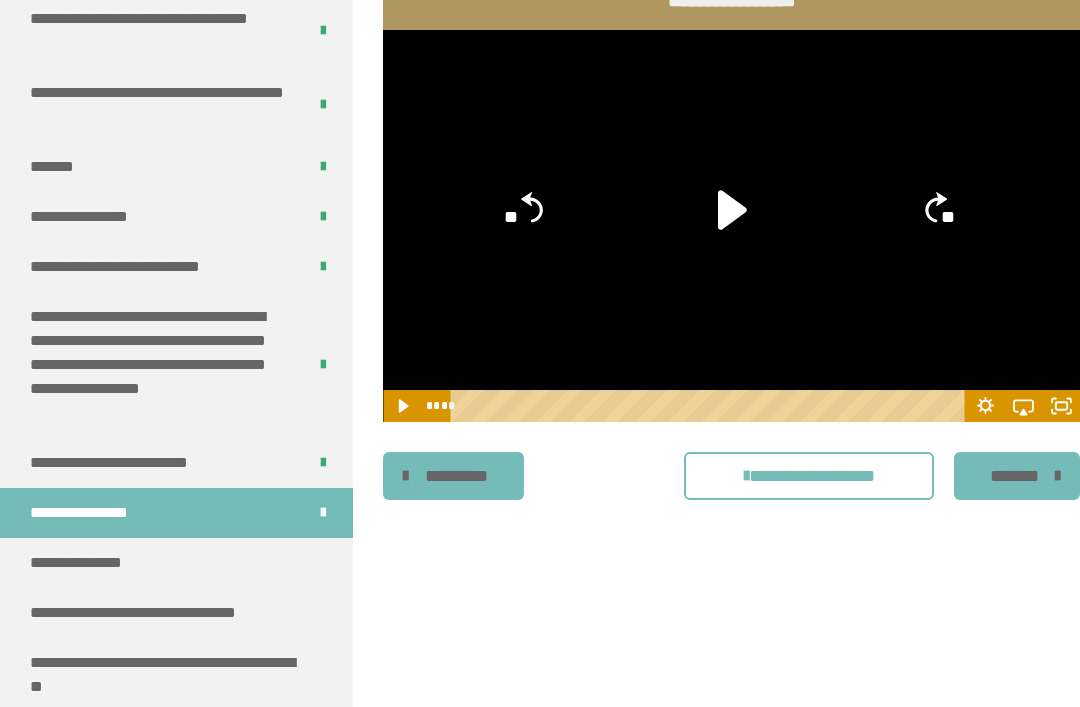 scroll, scrollTop: 864, scrollLeft: 0, axis: vertical 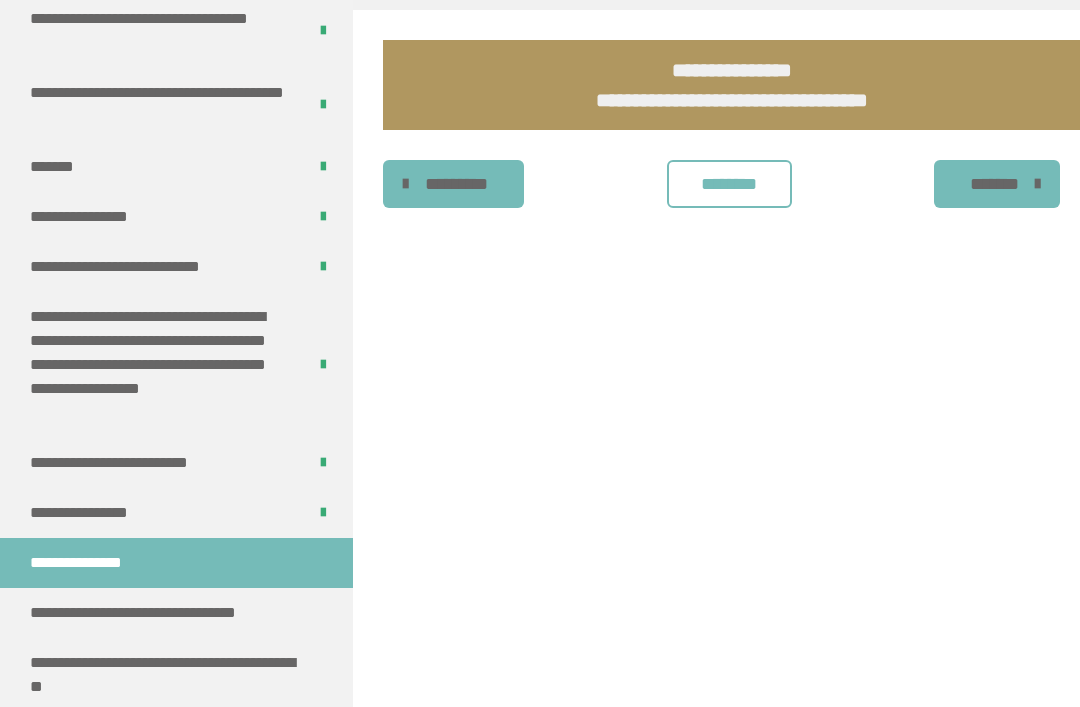 click on "********" at bounding box center (729, 184) 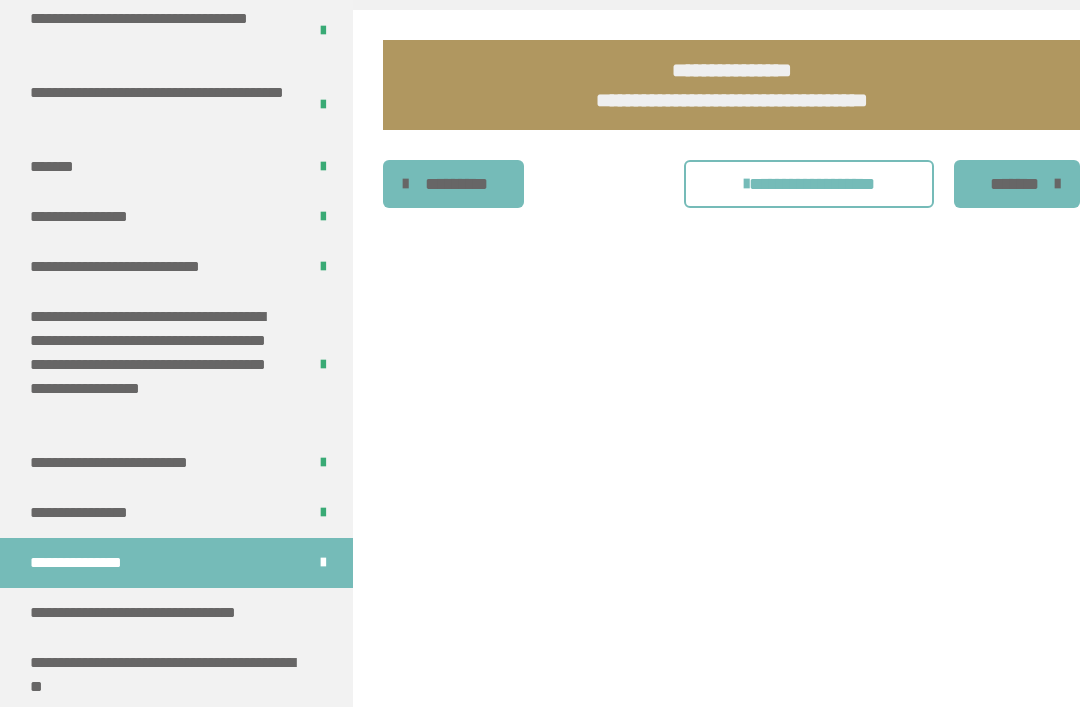 scroll, scrollTop: 309, scrollLeft: 0, axis: vertical 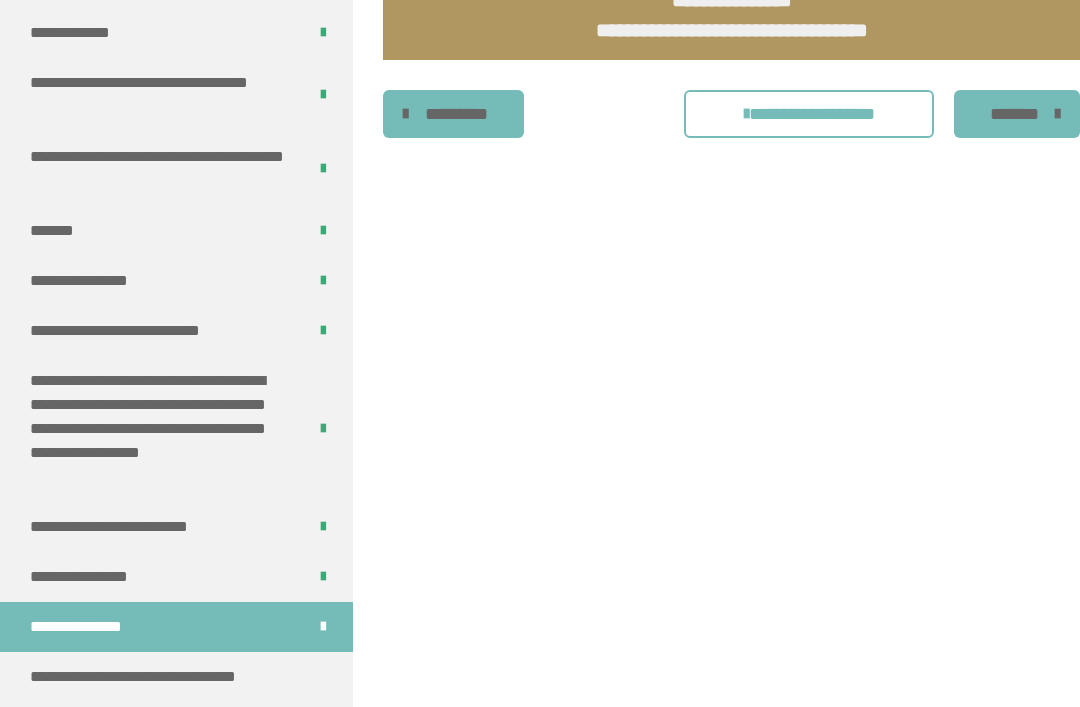 click on "**********" at bounding box center (162, 677) 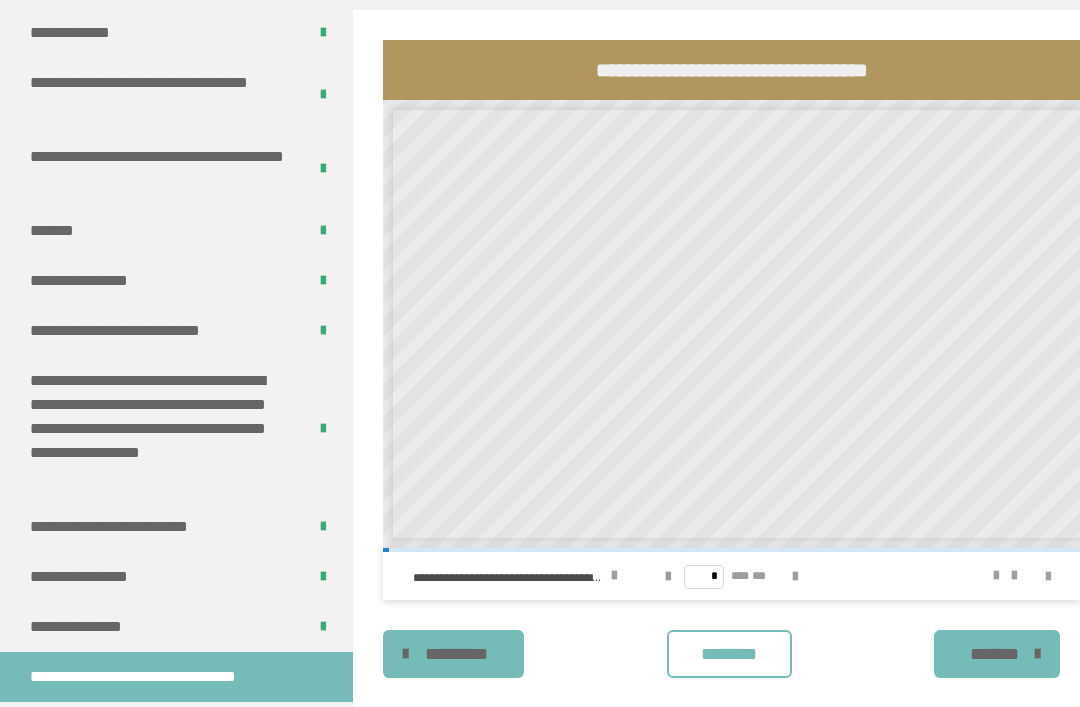 click on "* *** ***" at bounding box center [731, 576] 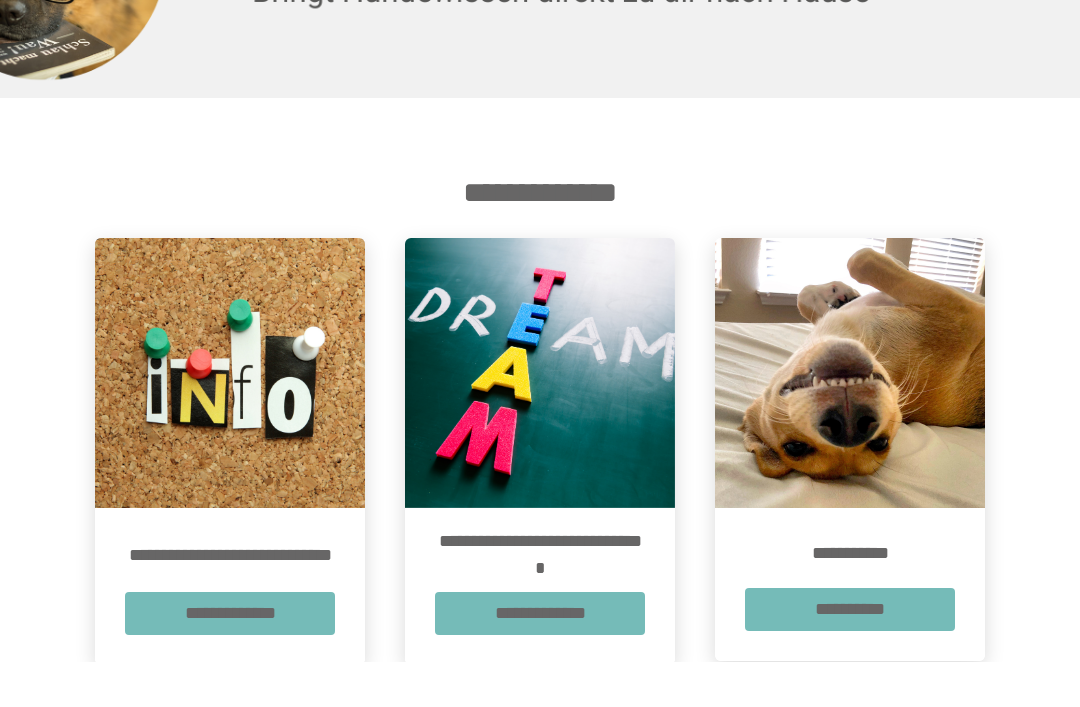 scroll, scrollTop: 136, scrollLeft: 0, axis: vertical 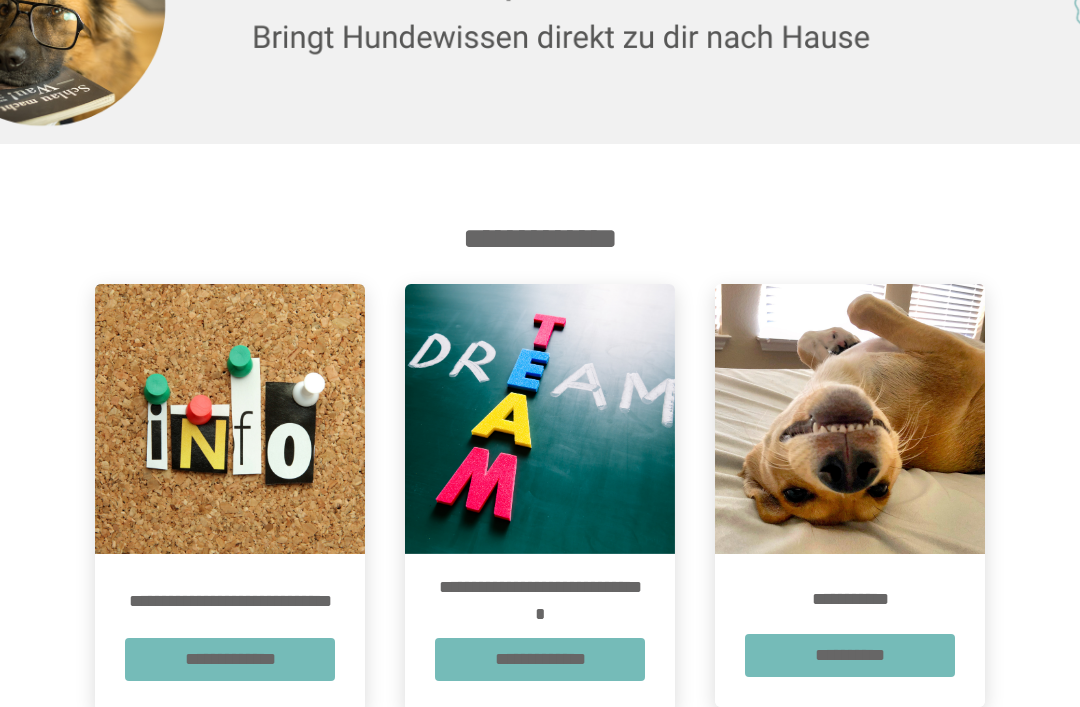 click on "**********" at bounding box center [850, 655] 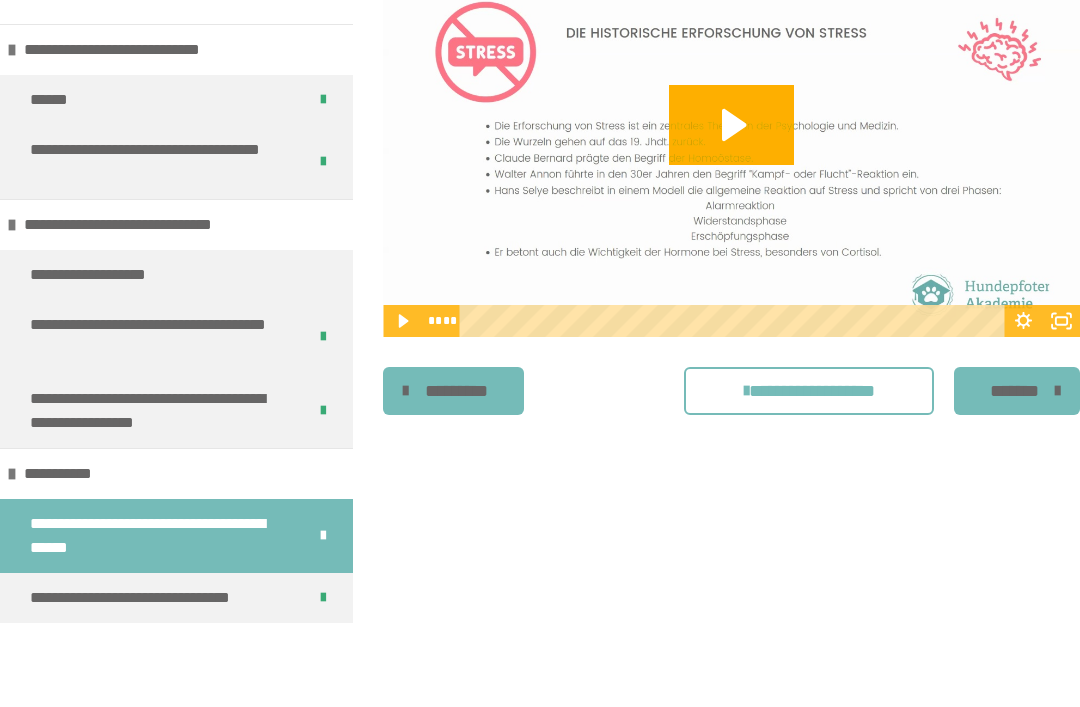 scroll, scrollTop: 340, scrollLeft: 0, axis: vertical 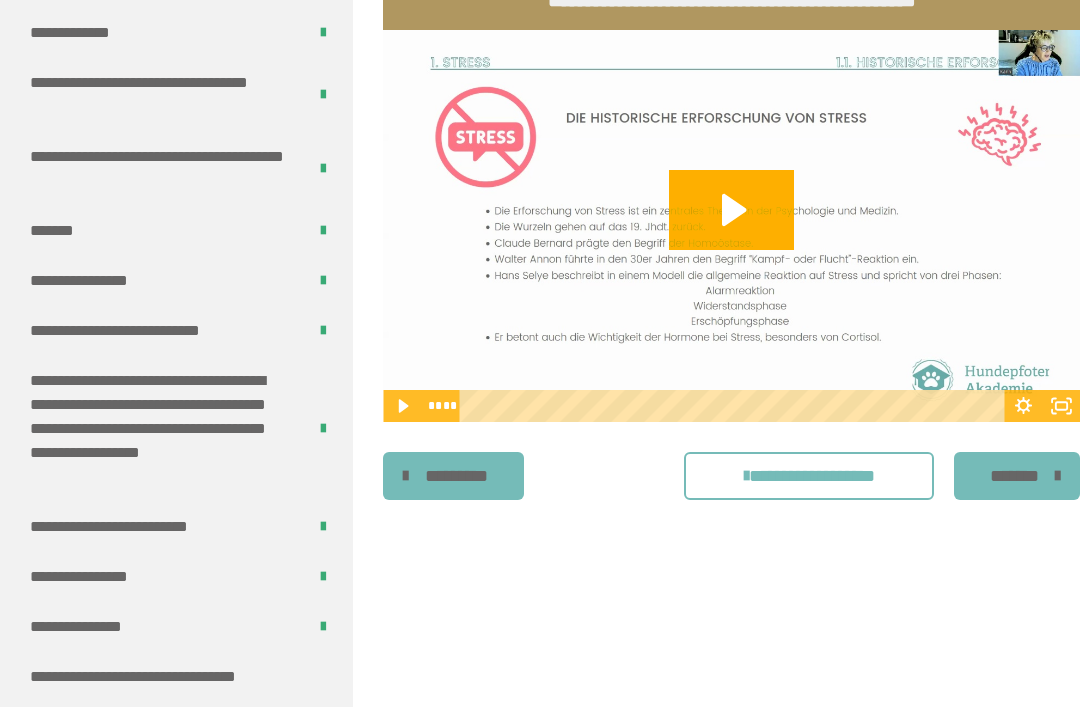 click on "**********" at bounding box center (162, 677) 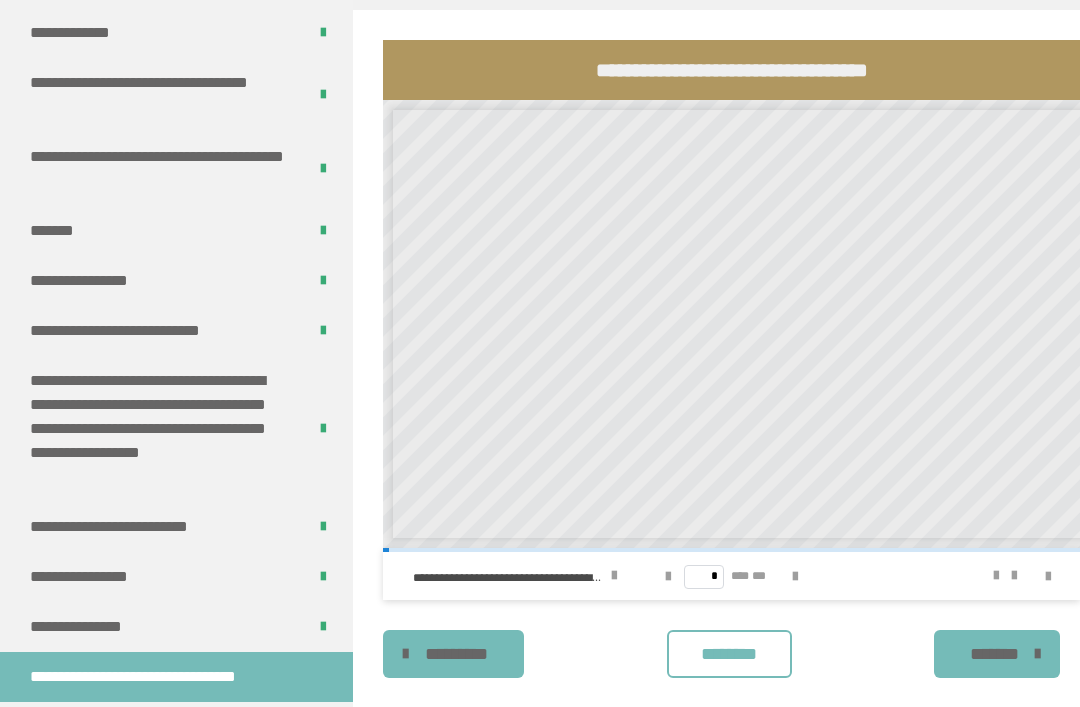 click on "********" at bounding box center [729, 654] 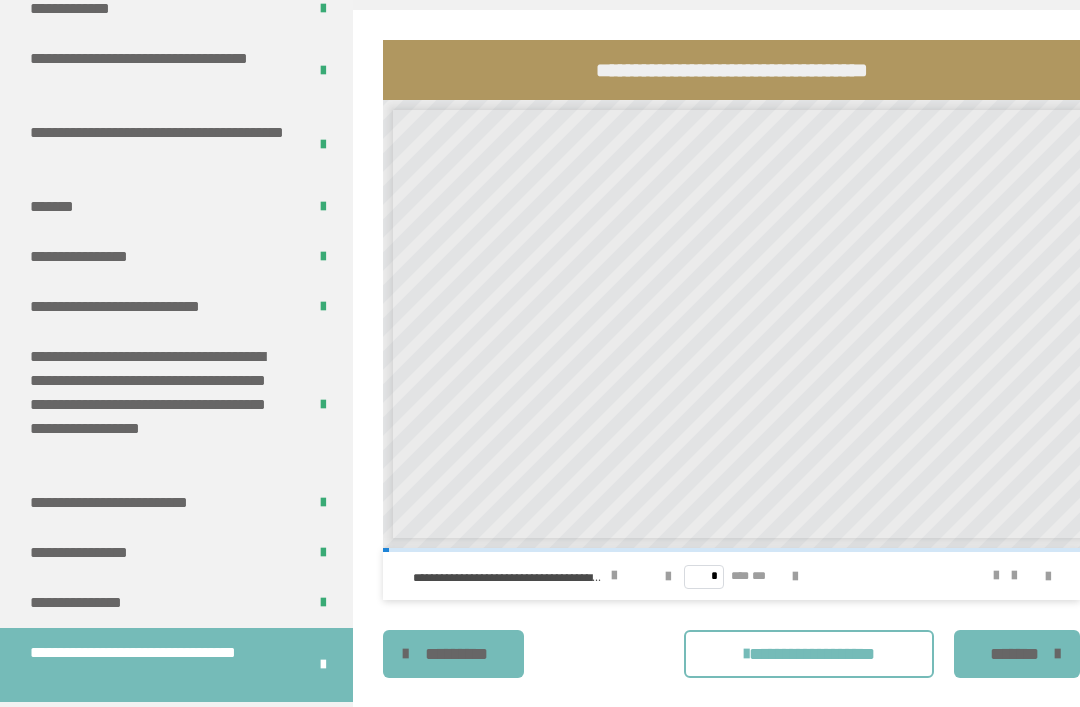 scroll, scrollTop: 824, scrollLeft: 0, axis: vertical 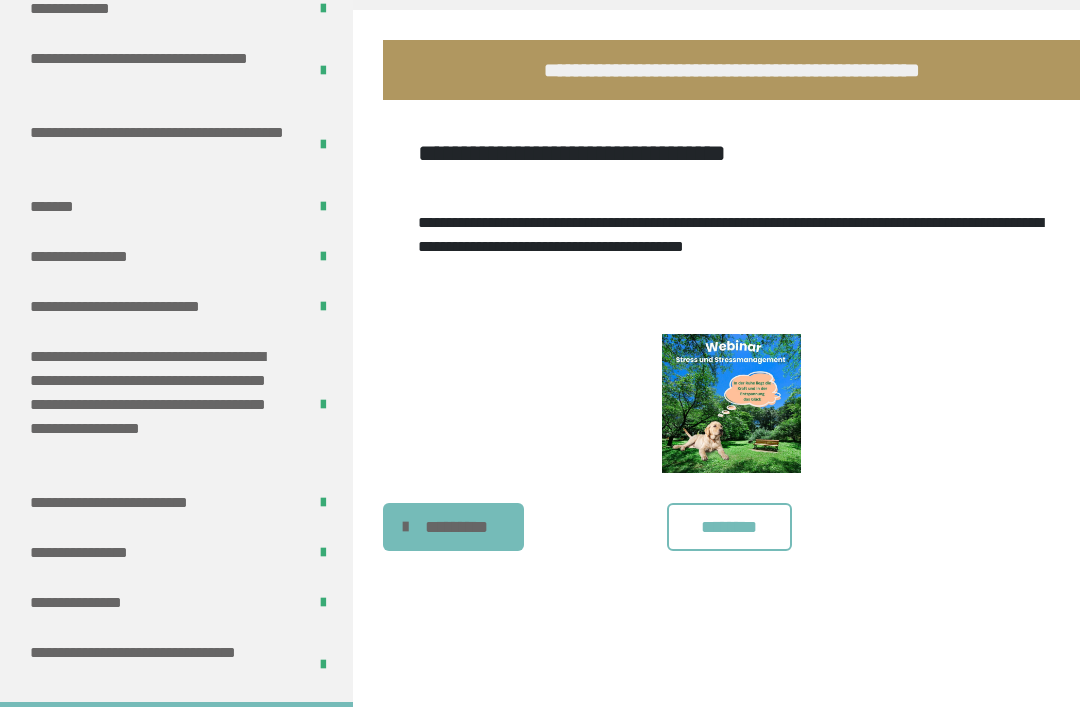click on "********" at bounding box center [729, 527] 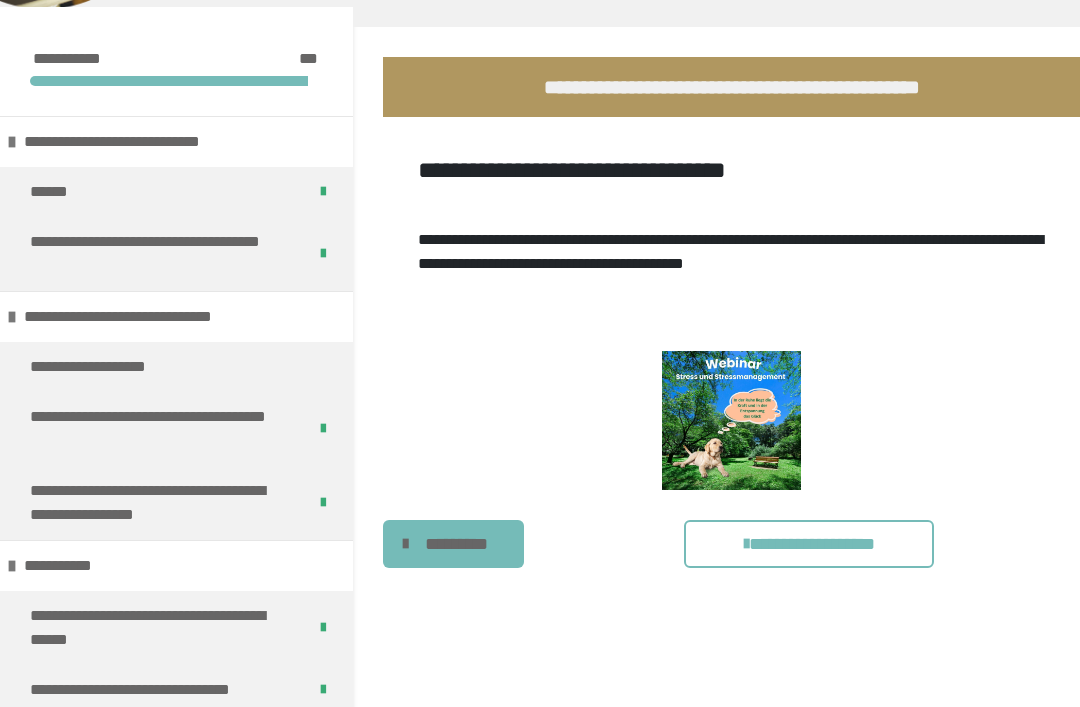 scroll, scrollTop: 236, scrollLeft: 0, axis: vertical 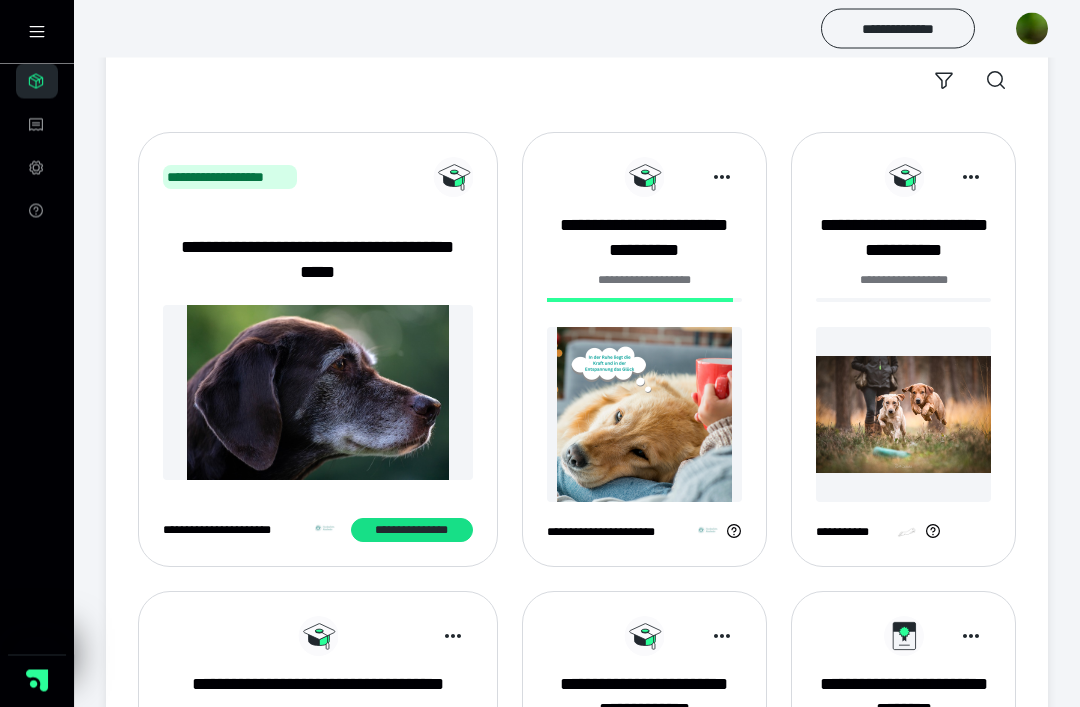 click on "**********" at bounding box center [412, 531] 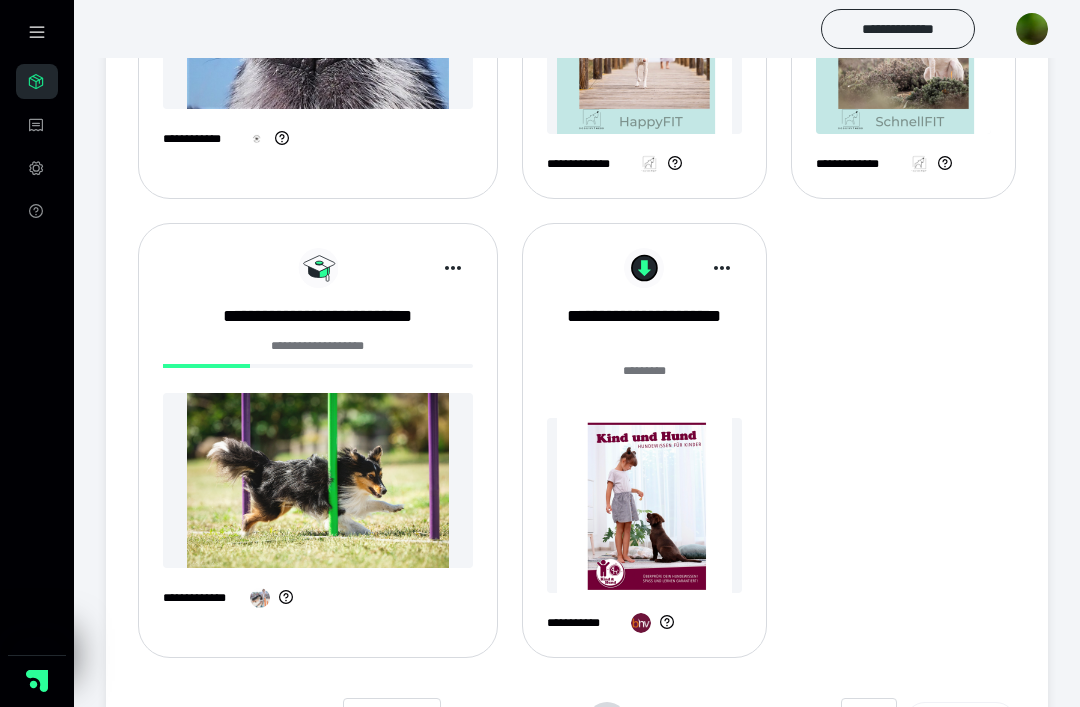 scroll, scrollTop: 1617, scrollLeft: 0, axis: vertical 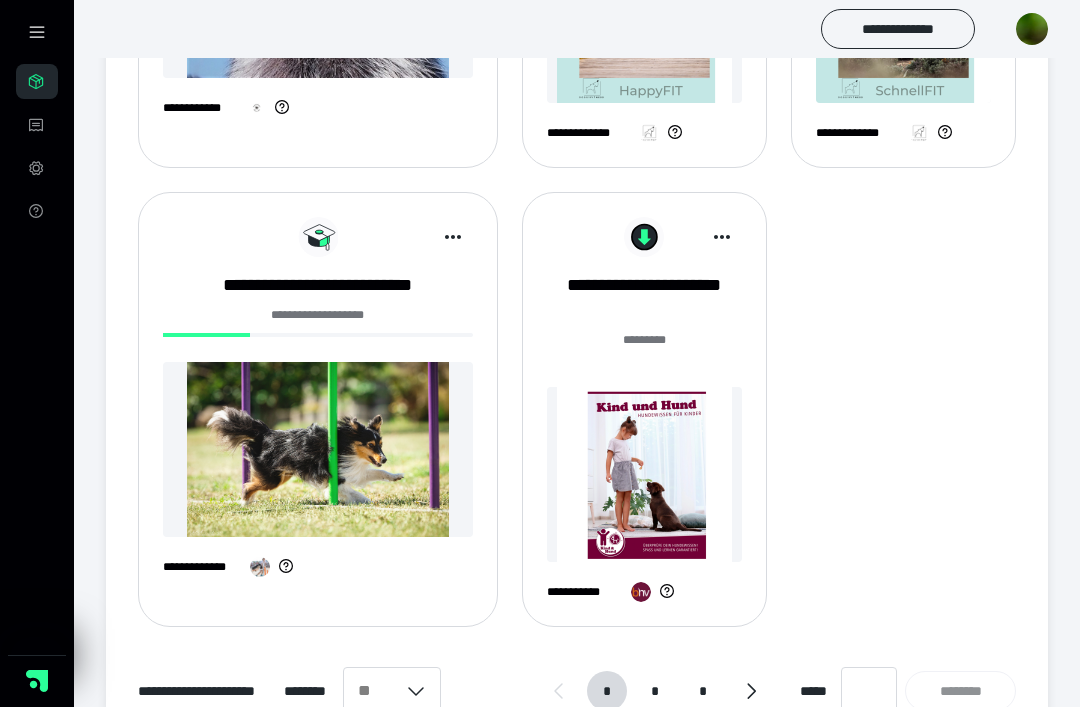 click 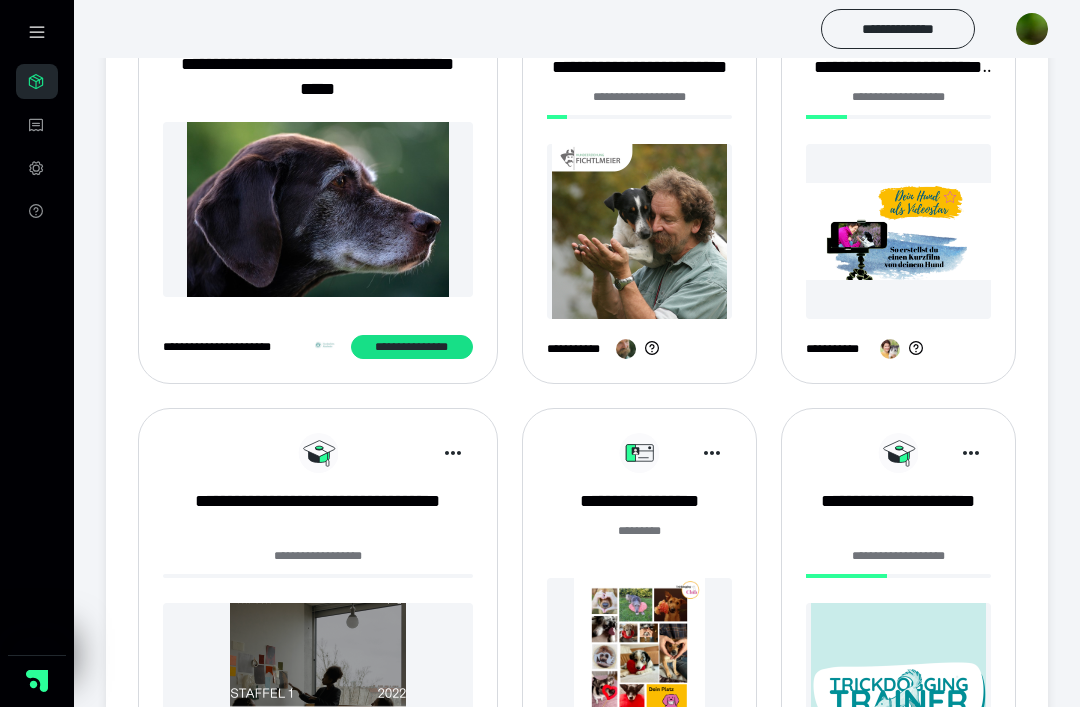 scroll, scrollTop: 446, scrollLeft: 0, axis: vertical 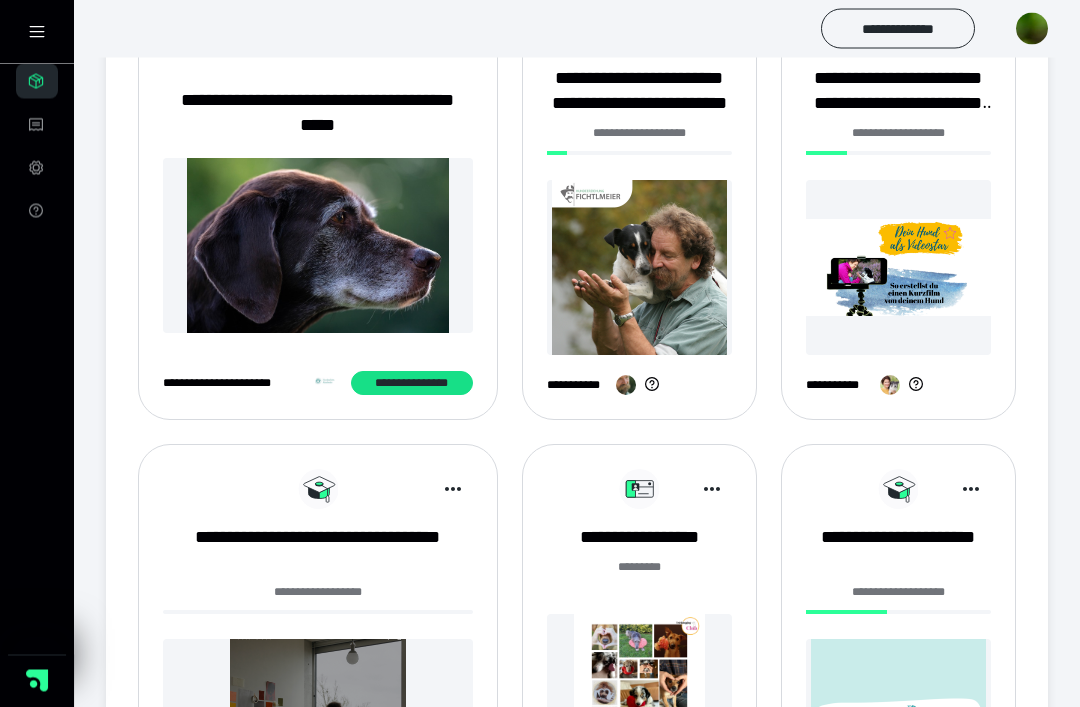 click 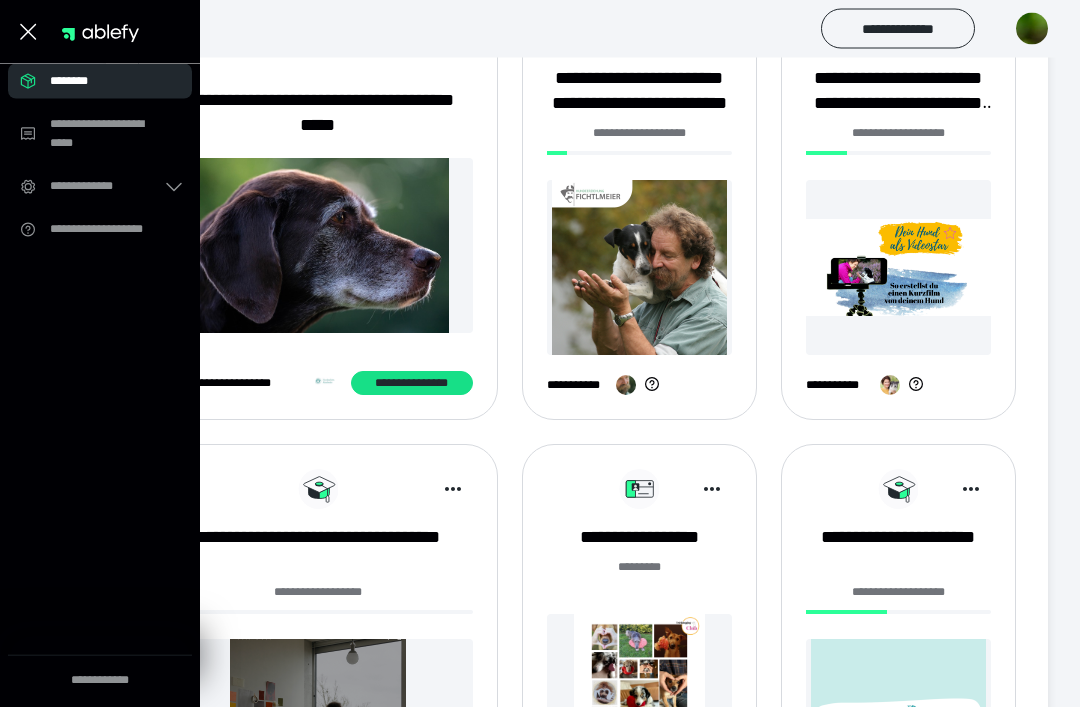 scroll, scrollTop: 447, scrollLeft: 0, axis: vertical 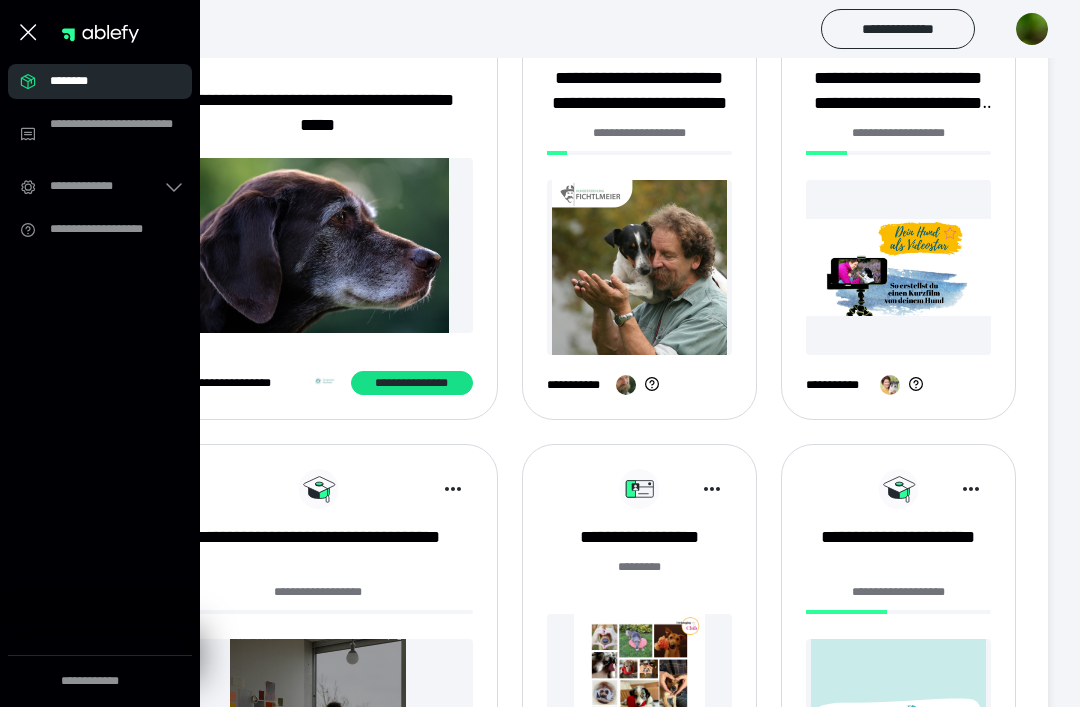 click on "**********" at bounding box center (100, 186) 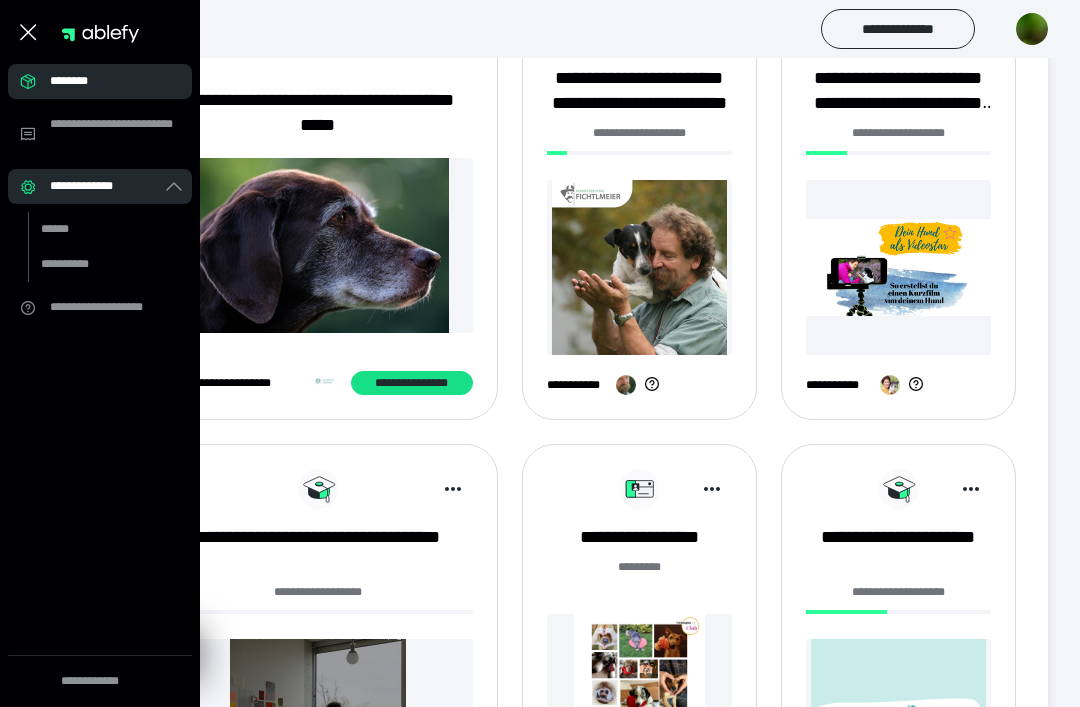 click on "******" at bounding box center [97, 229] 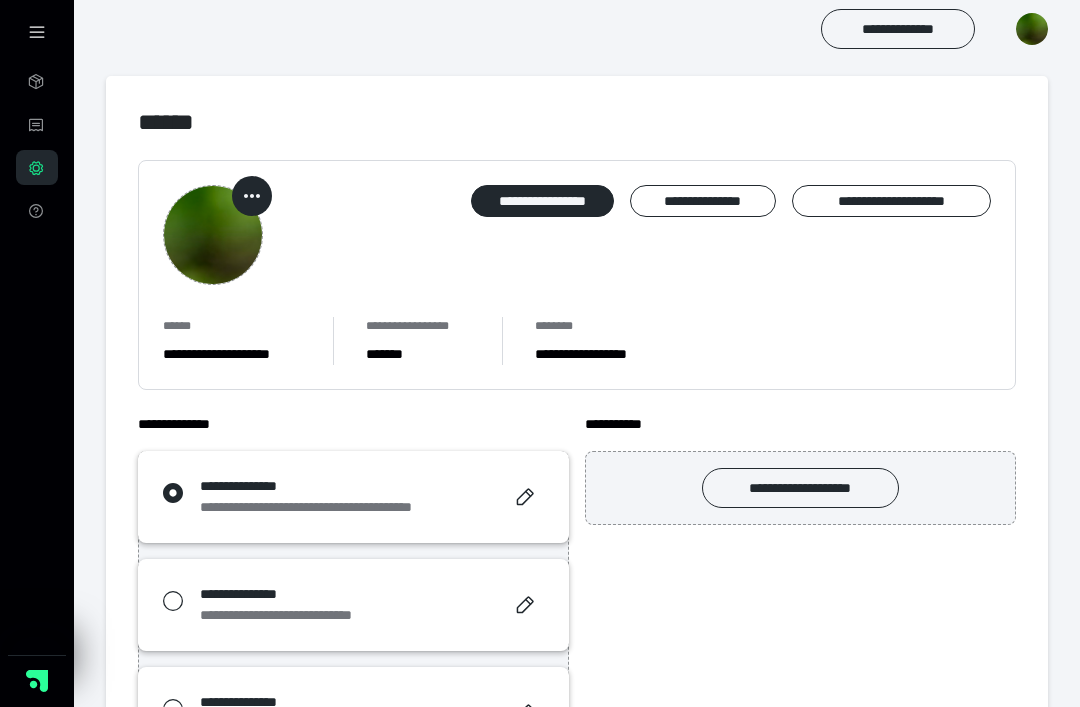 scroll, scrollTop: 0, scrollLeft: 0, axis: both 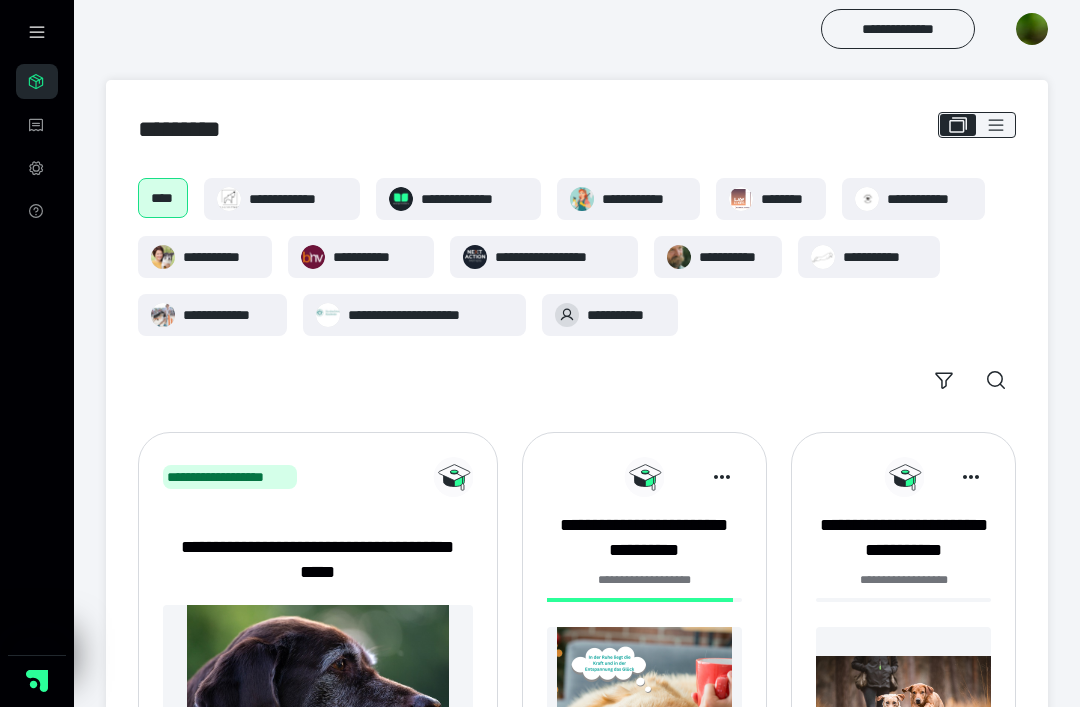 click on "**********" at bounding box center (361, 257) 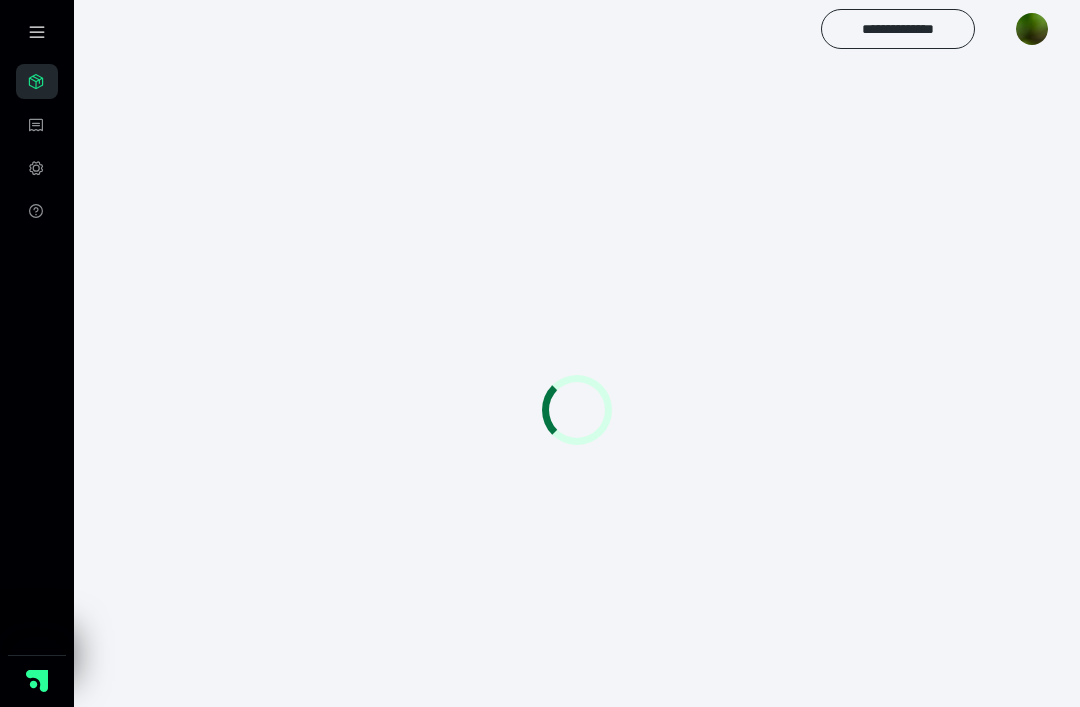 scroll, scrollTop: 0, scrollLeft: 0, axis: both 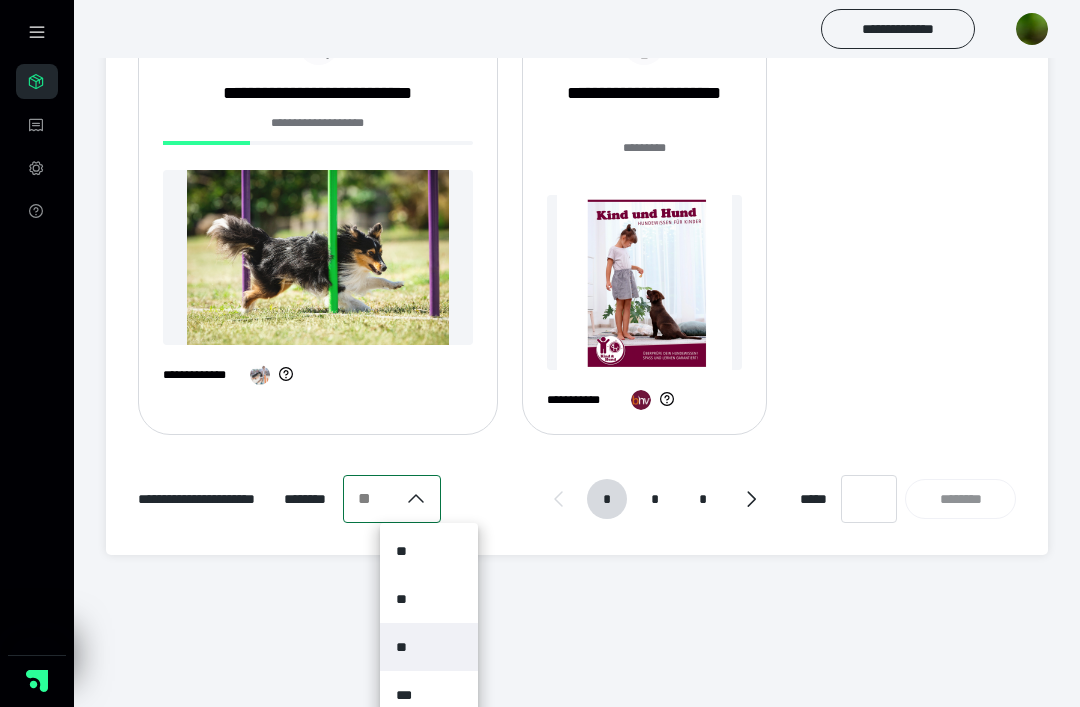 click on "**" at bounding box center [429, 647] 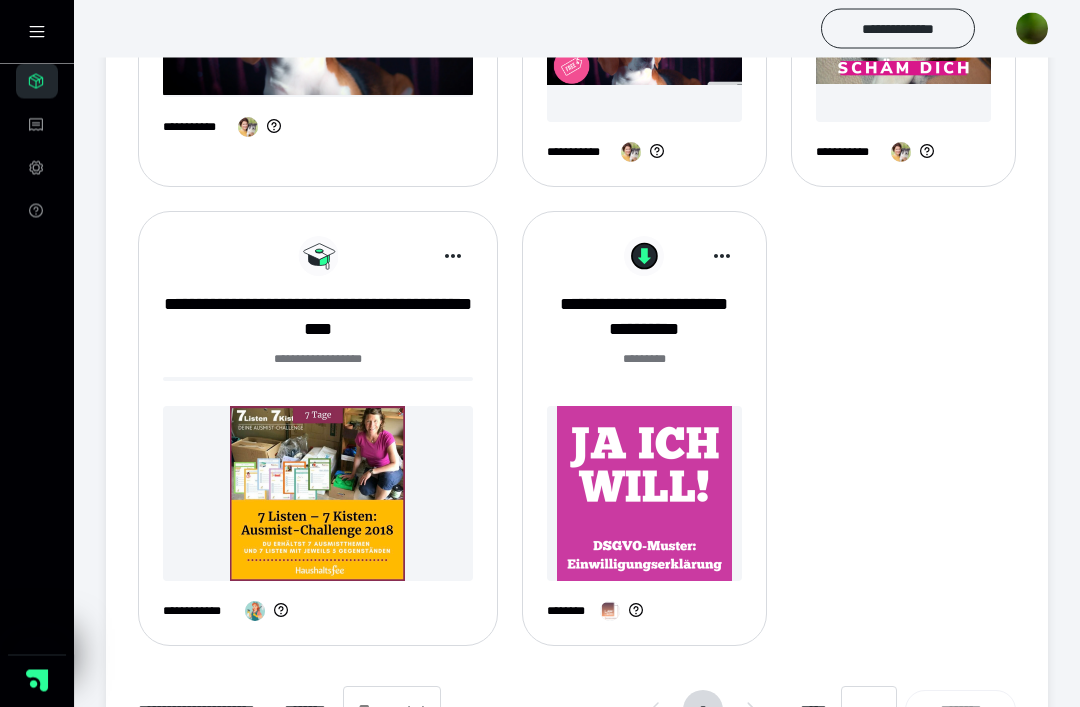 scroll, scrollTop: 3453, scrollLeft: 0, axis: vertical 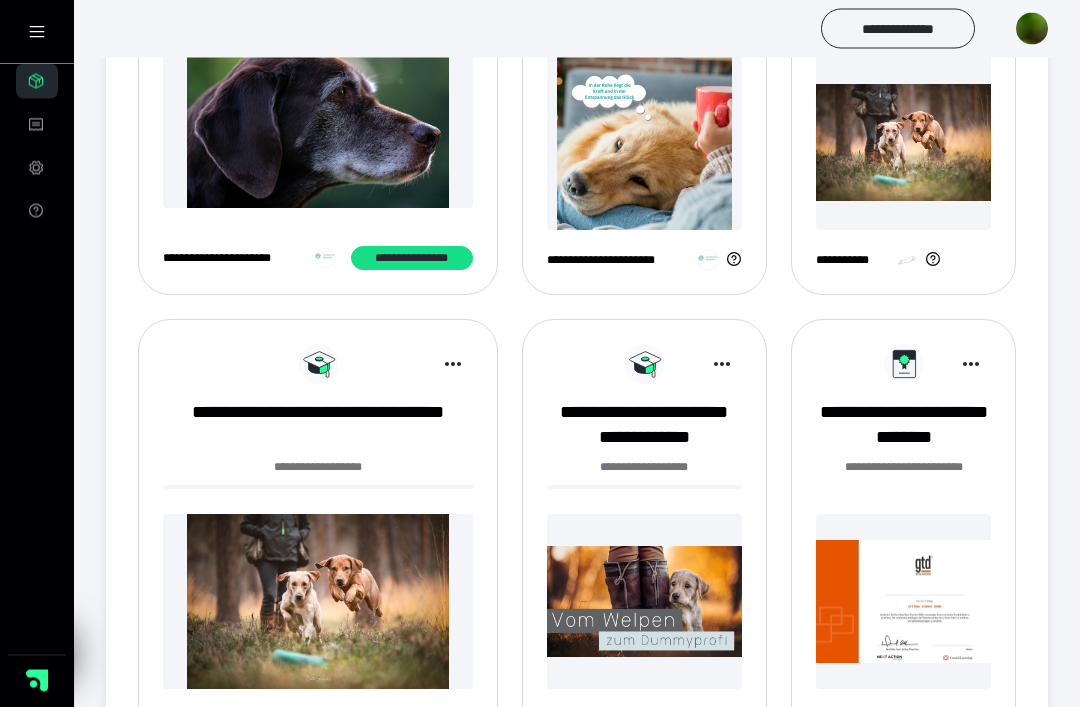 click at bounding box center [1032, 29] 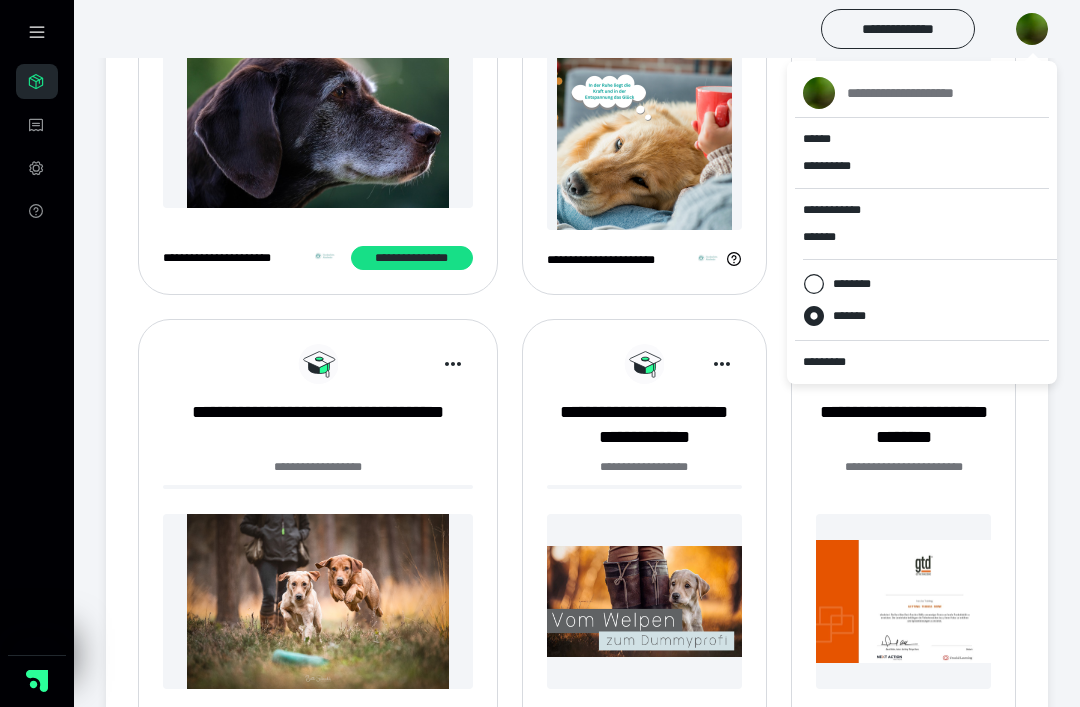 click on "*********" at bounding box center (833, 362) 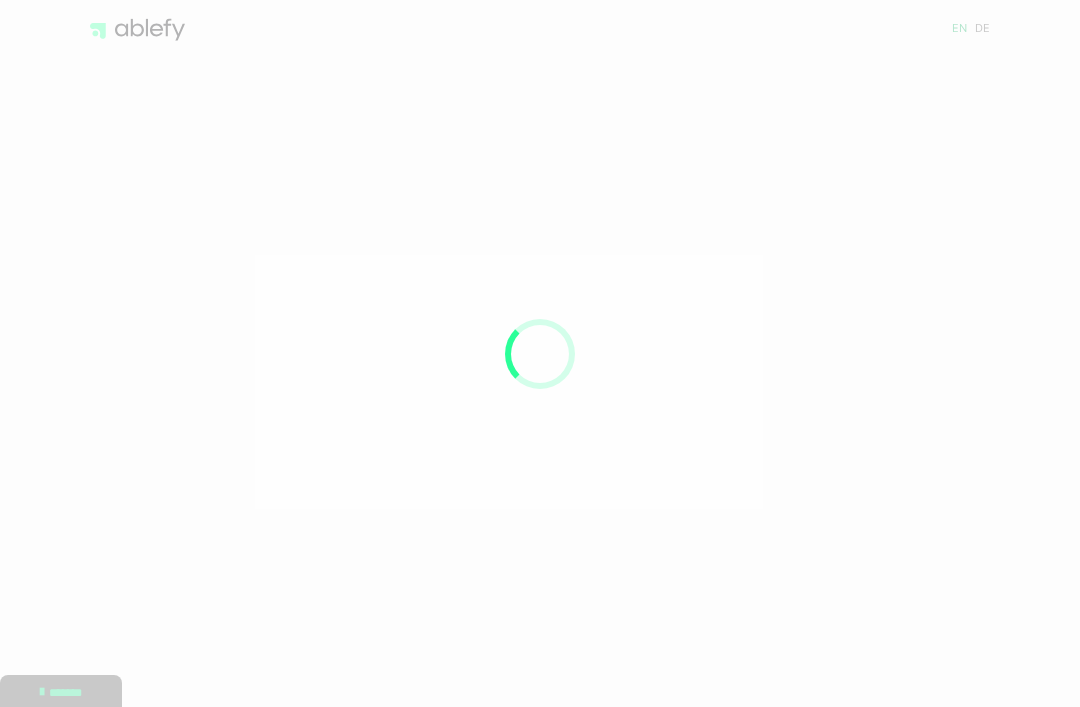 scroll, scrollTop: 0, scrollLeft: 0, axis: both 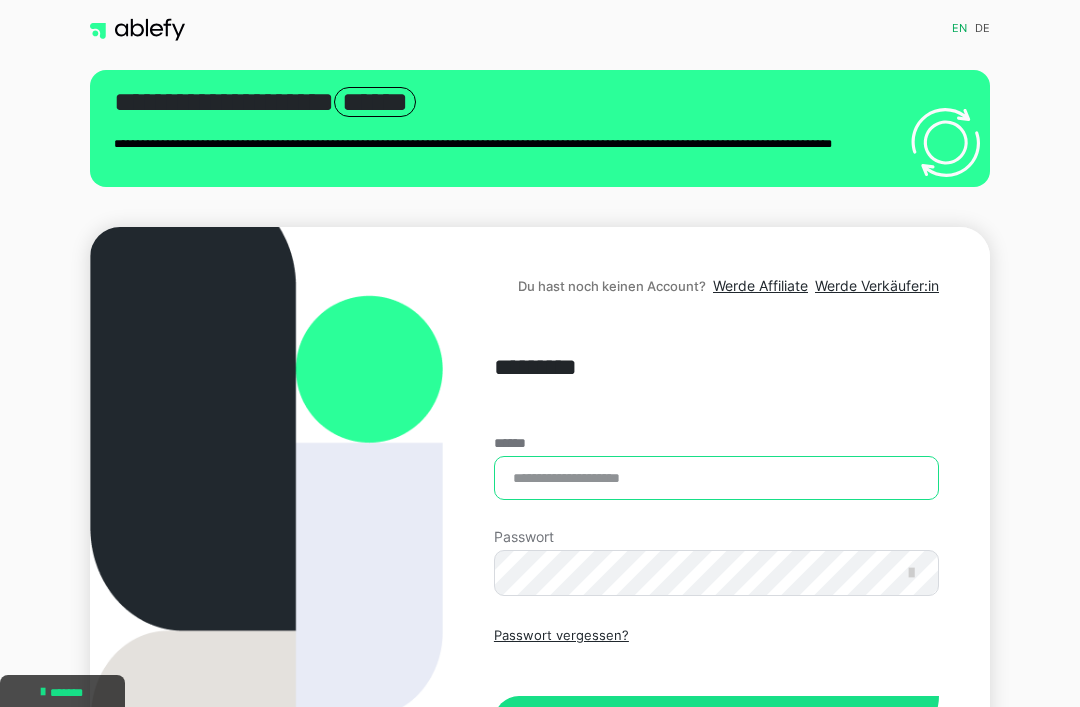 click on "******" at bounding box center (716, 478) 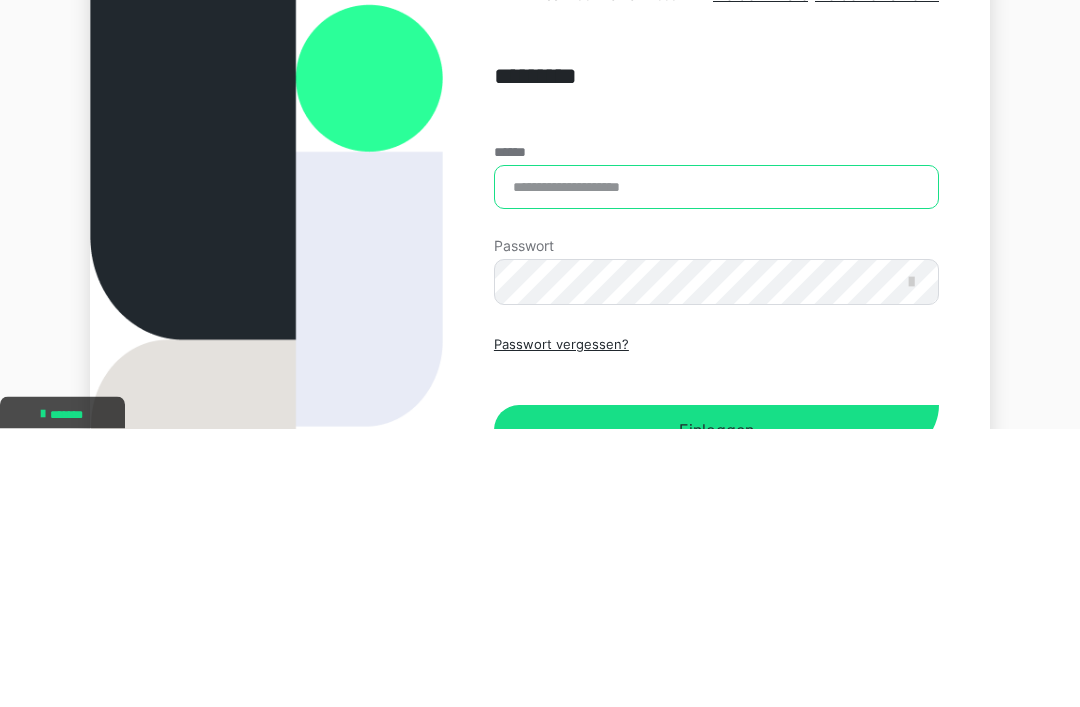 click on "******" at bounding box center [716, 466] 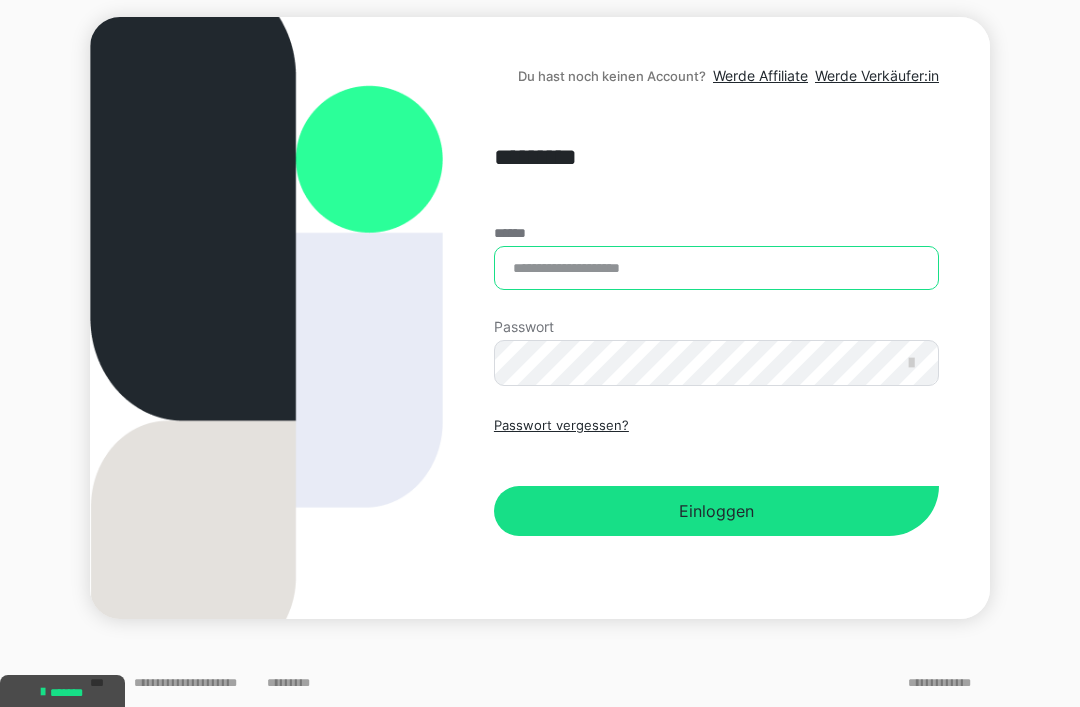 click on "******" at bounding box center (716, 268) 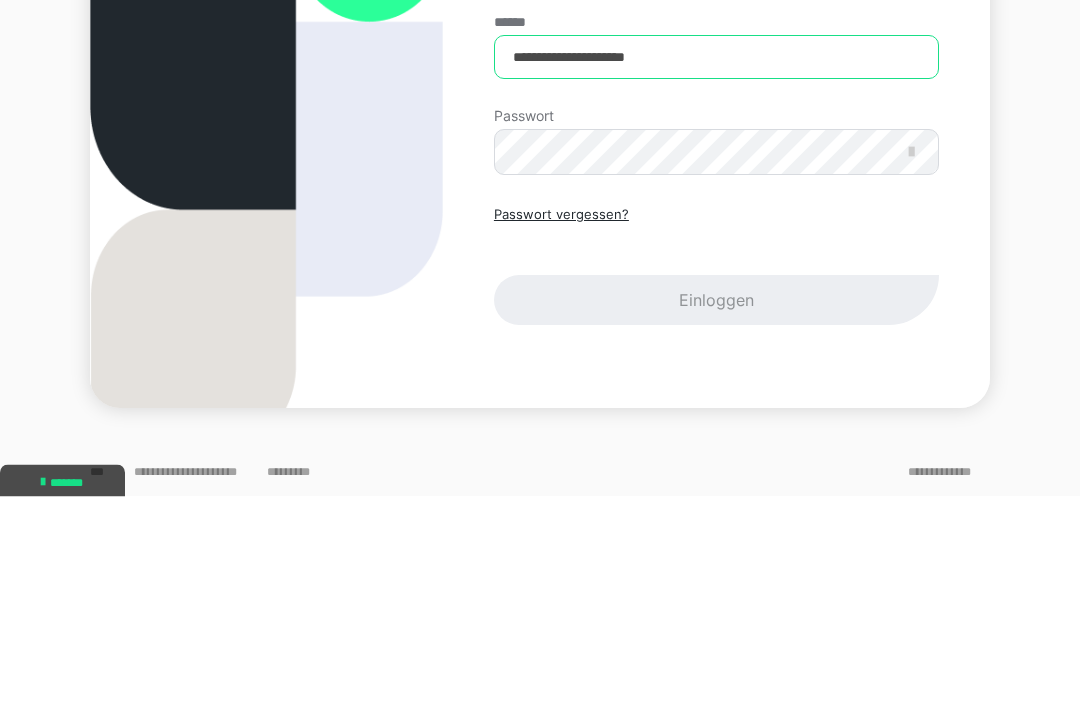 type on "**********" 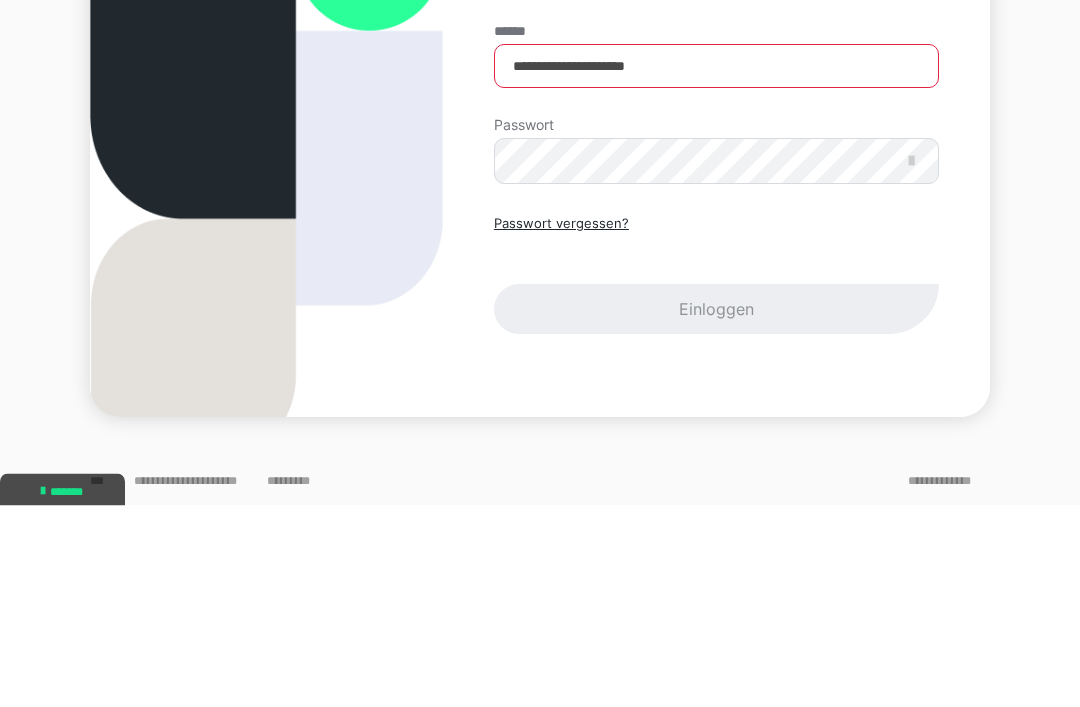 click on "Passwort vergessen?" at bounding box center [561, 426] 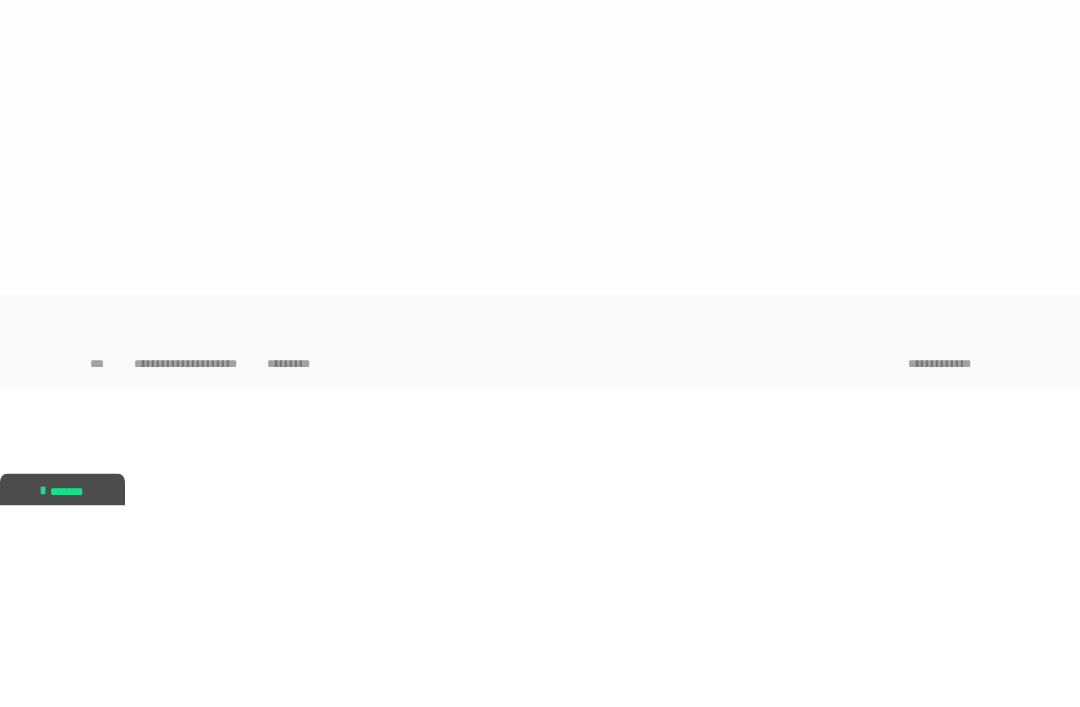 scroll, scrollTop: 68, scrollLeft: 0, axis: vertical 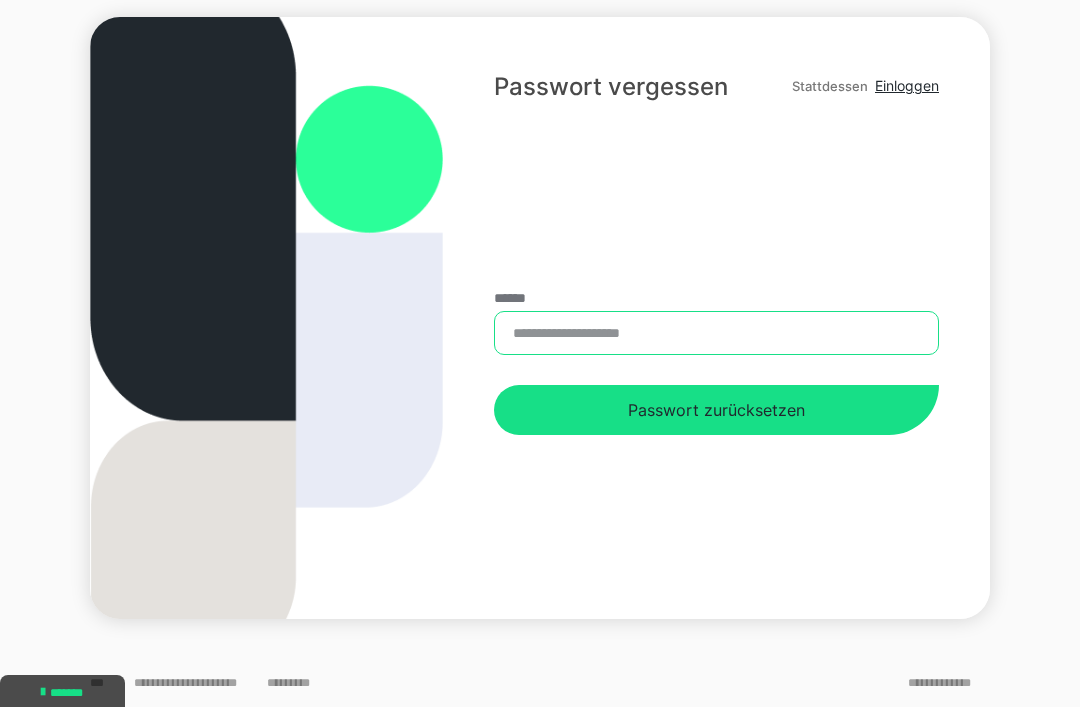 click on "******" at bounding box center (716, 333) 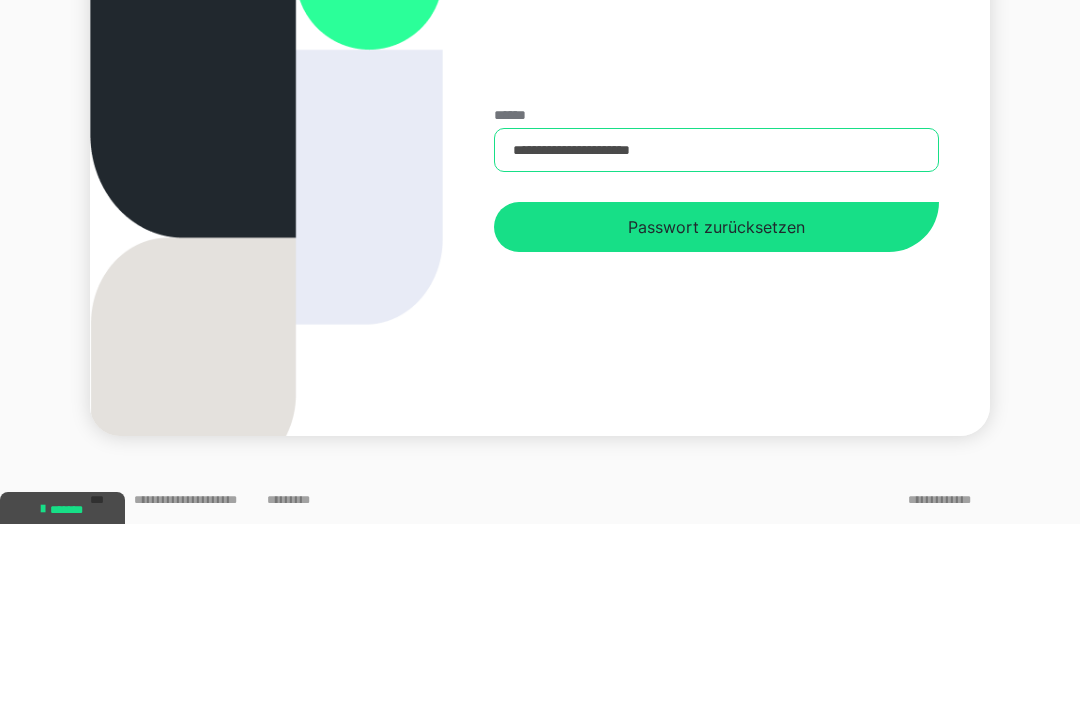 type on "**********" 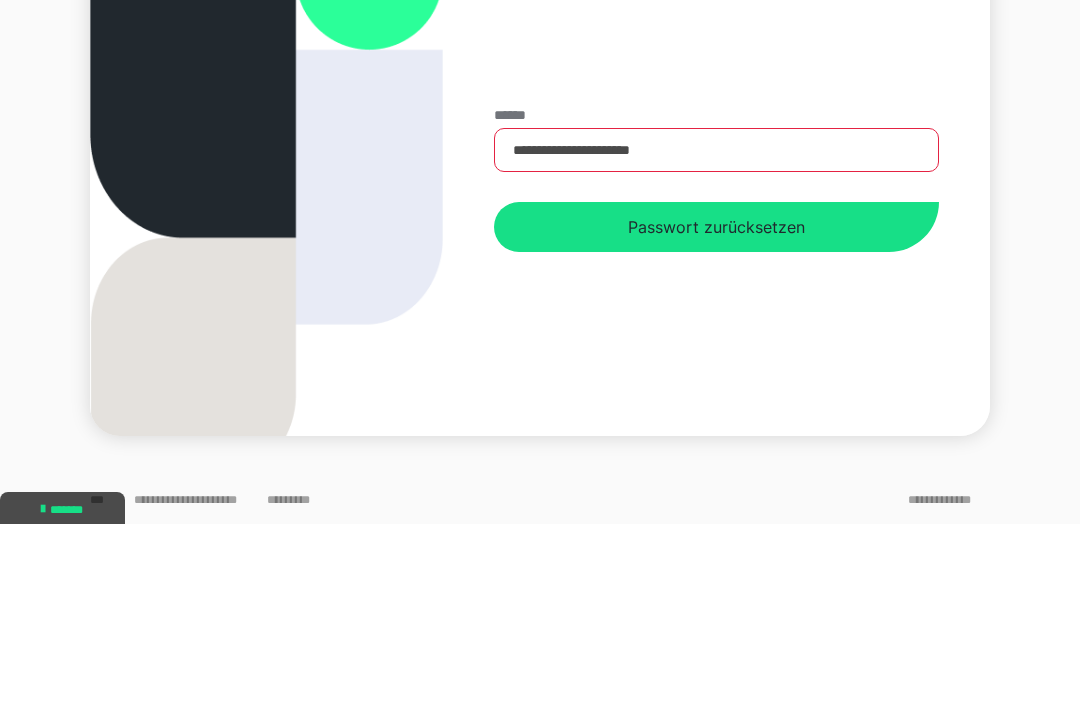 click on "Passwort zurücksetzen" at bounding box center [716, 410] 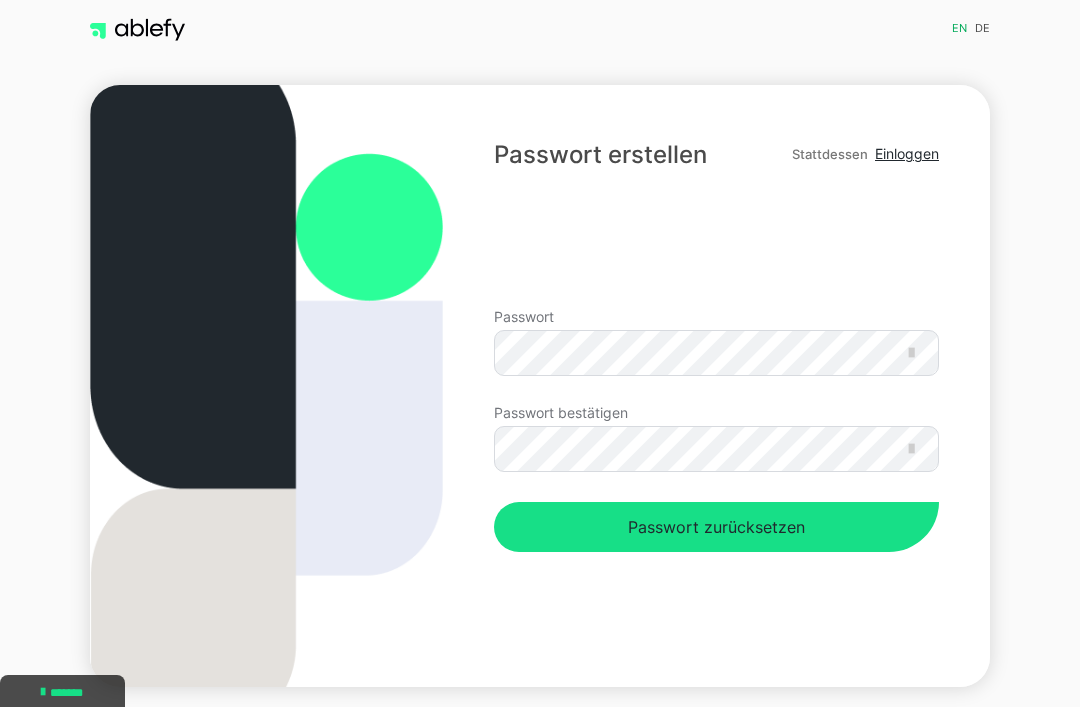 scroll, scrollTop: 0, scrollLeft: 0, axis: both 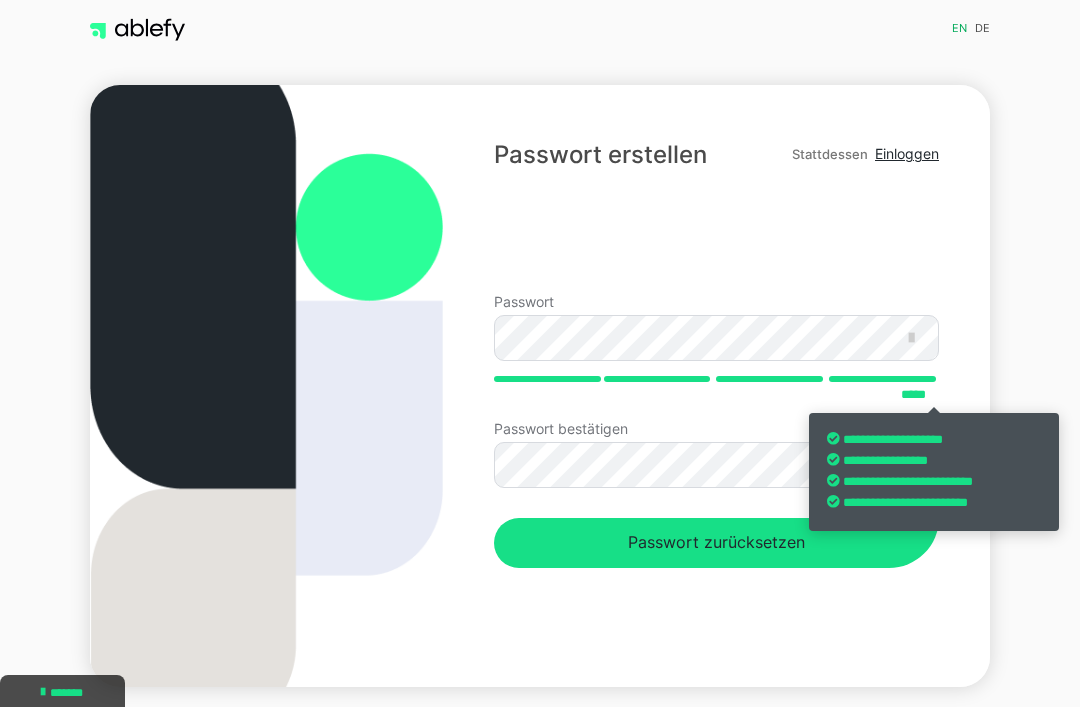 click at bounding box center [911, 338] 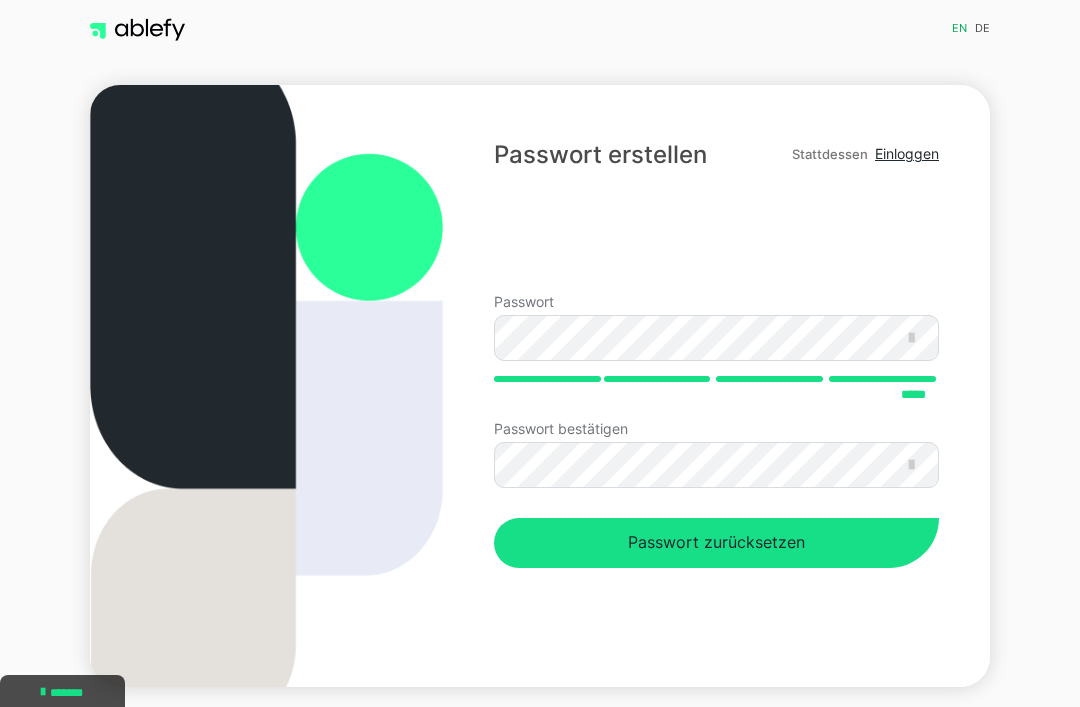 click on "Passwort ***** Passwort bestätigen Passwort zurücksetzen" at bounding box center [716, 431] 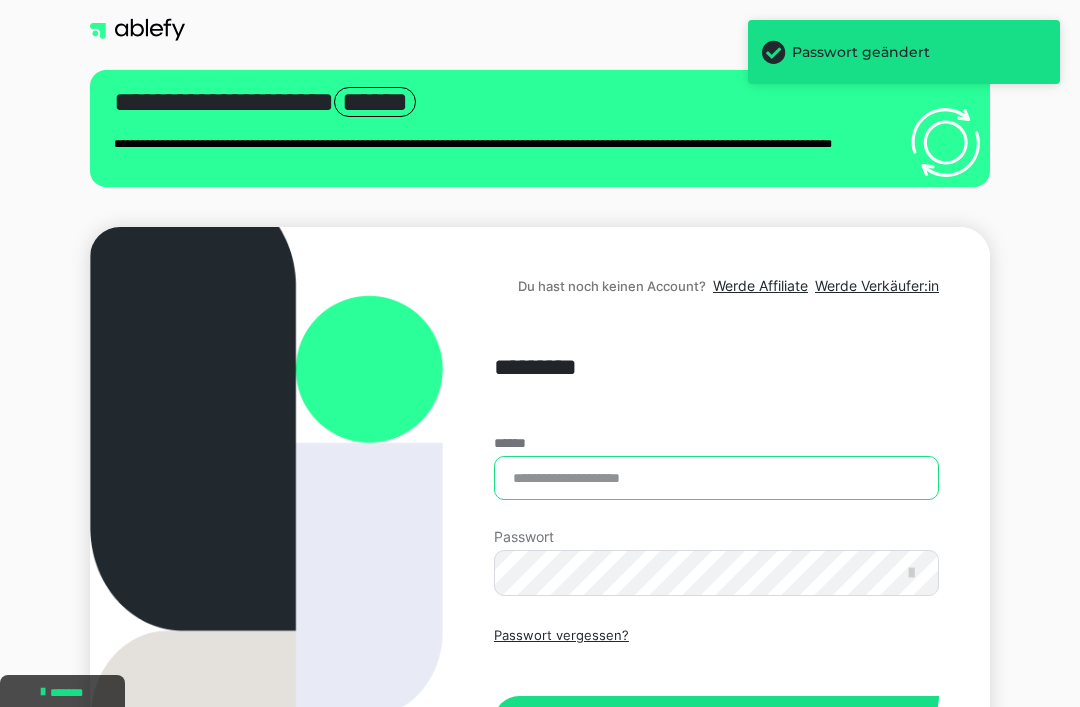 click on "******" at bounding box center (716, 478) 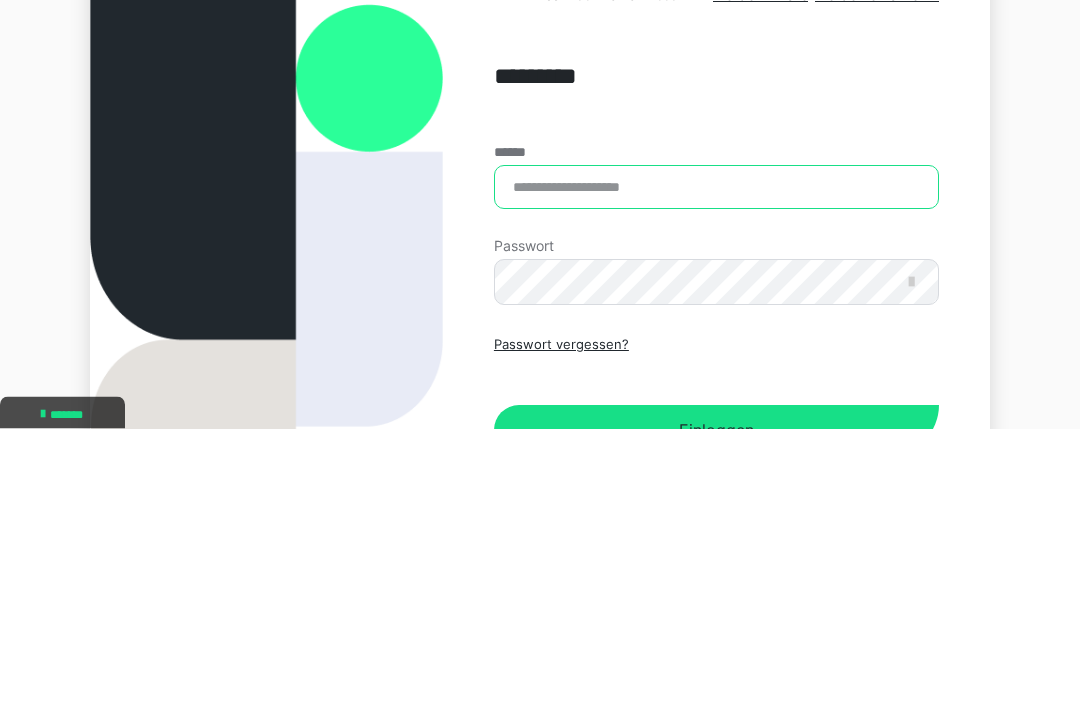 click on "******" at bounding box center [716, 466] 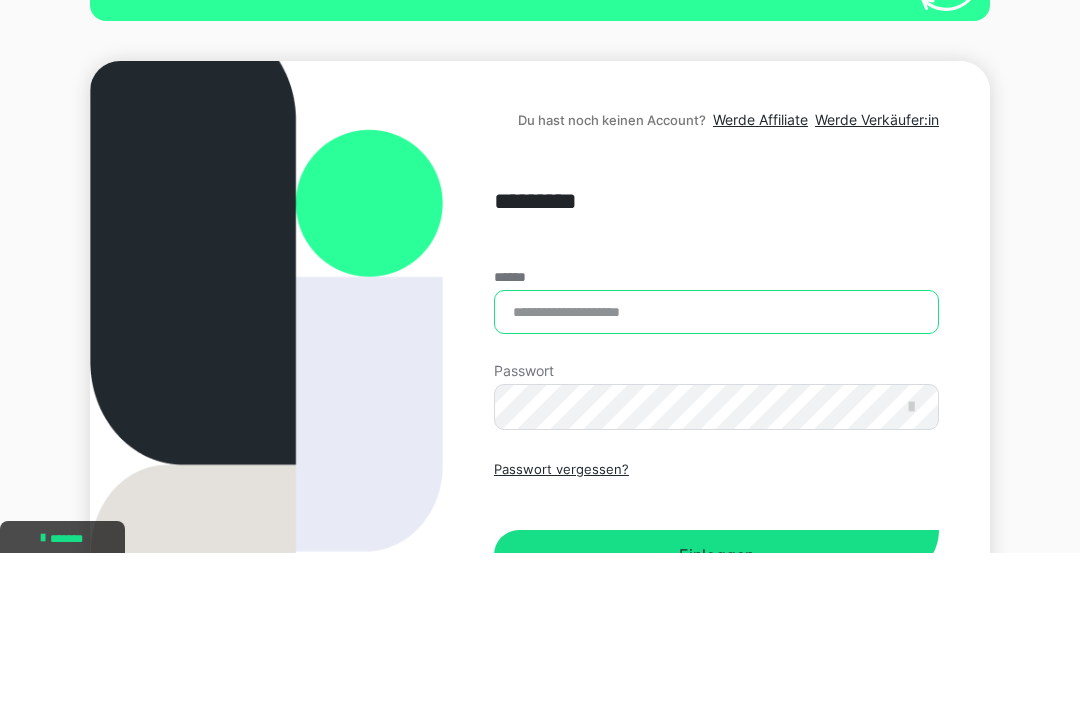 scroll, scrollTop: 0, scrollLeft: 0, axis: both 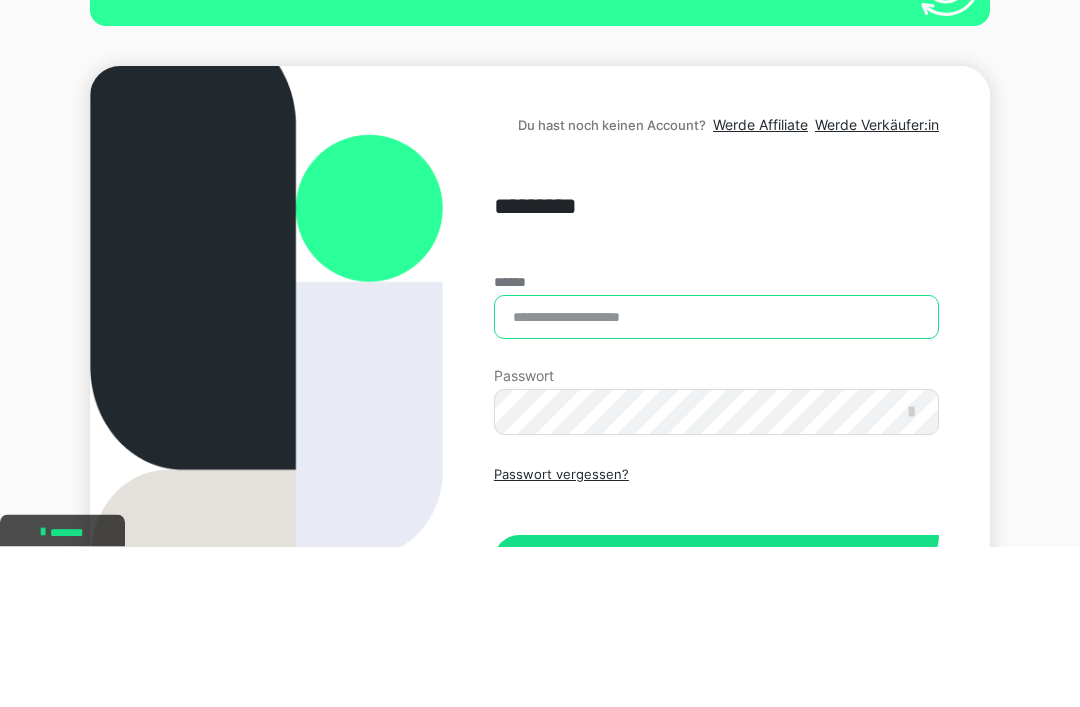 click on "******" at bounding box center [716, 478] 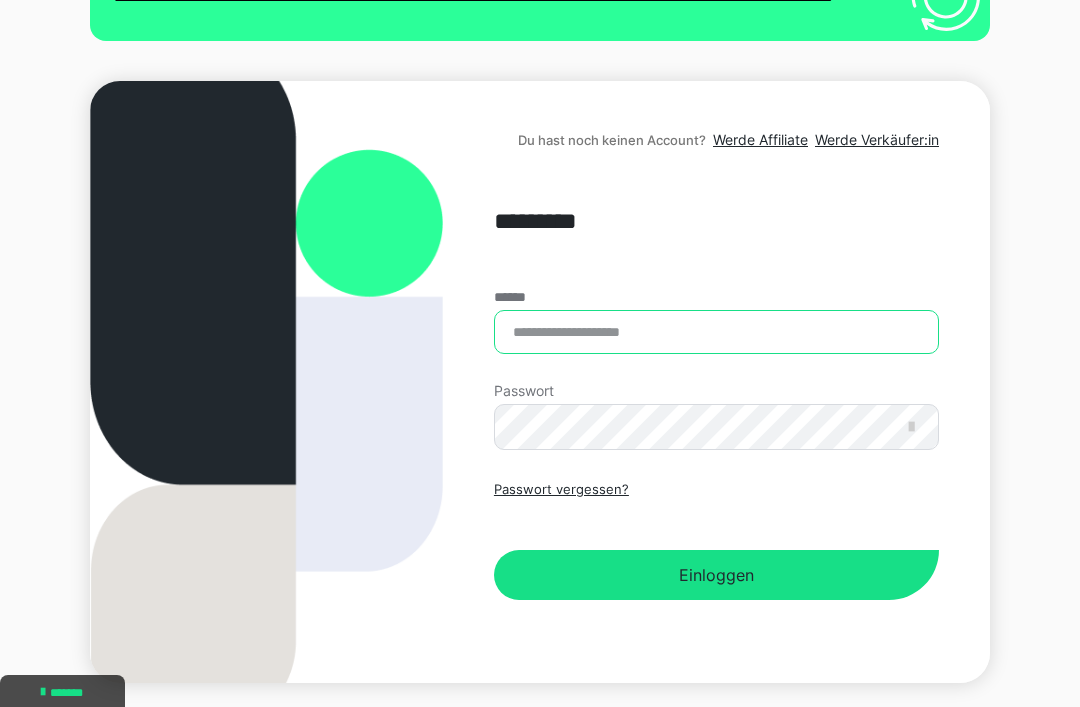 click on "******" at bounding box center (716, 332) 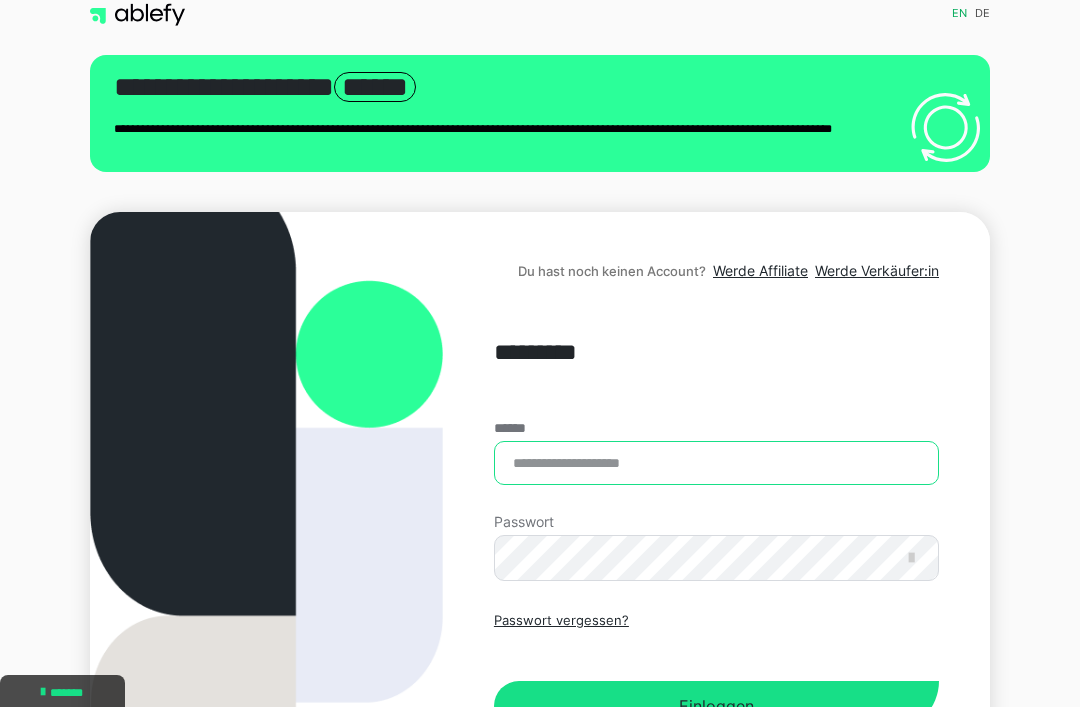 scroll, scrollTop: 0, scrollLeft: 0, axis: both 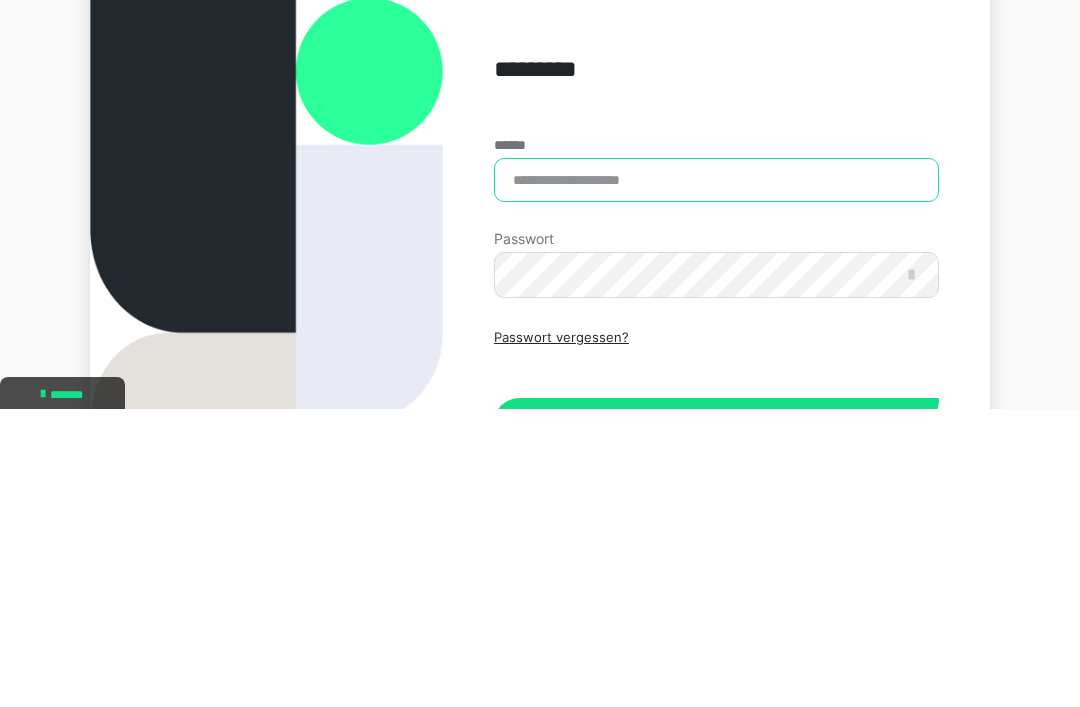 click on "******" at bounding box center [716, 478] 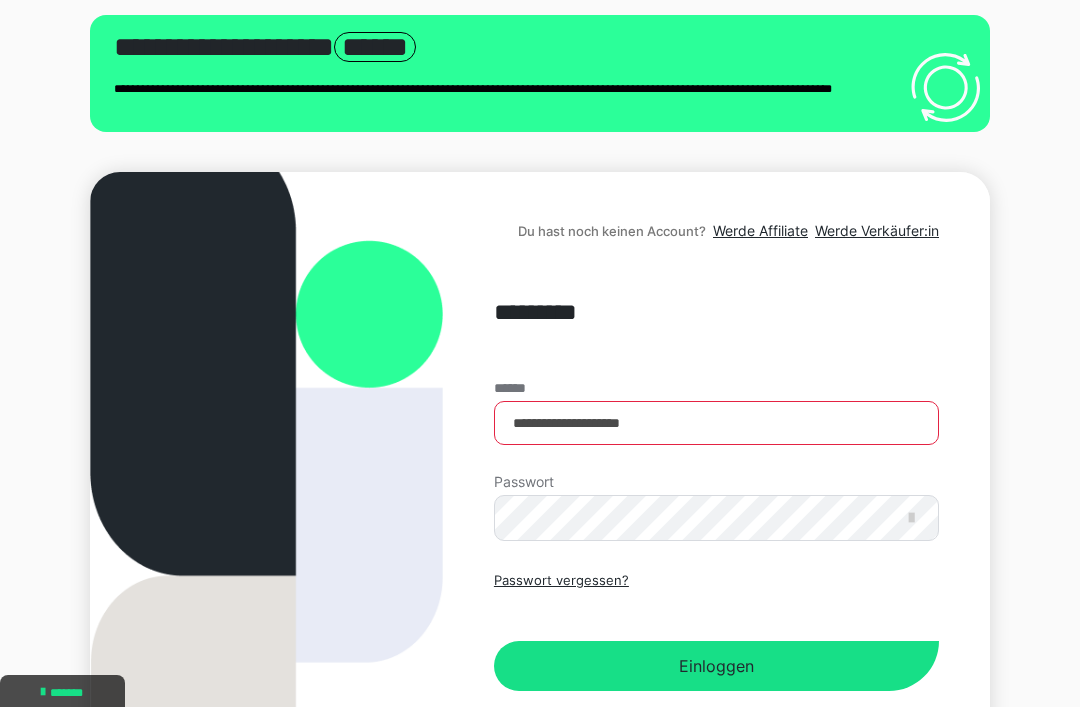 scroll, scrollTop: 56, scrollLeft: 0, axis: vertical 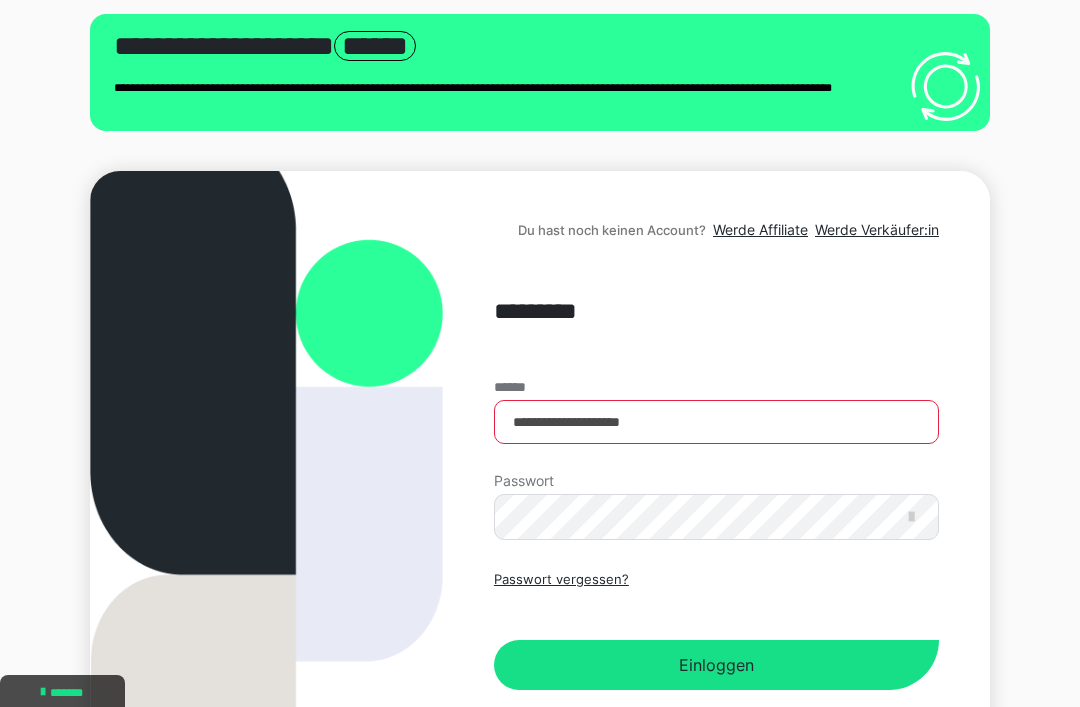 click on "Einloggen" at bounding box center [716, 665] 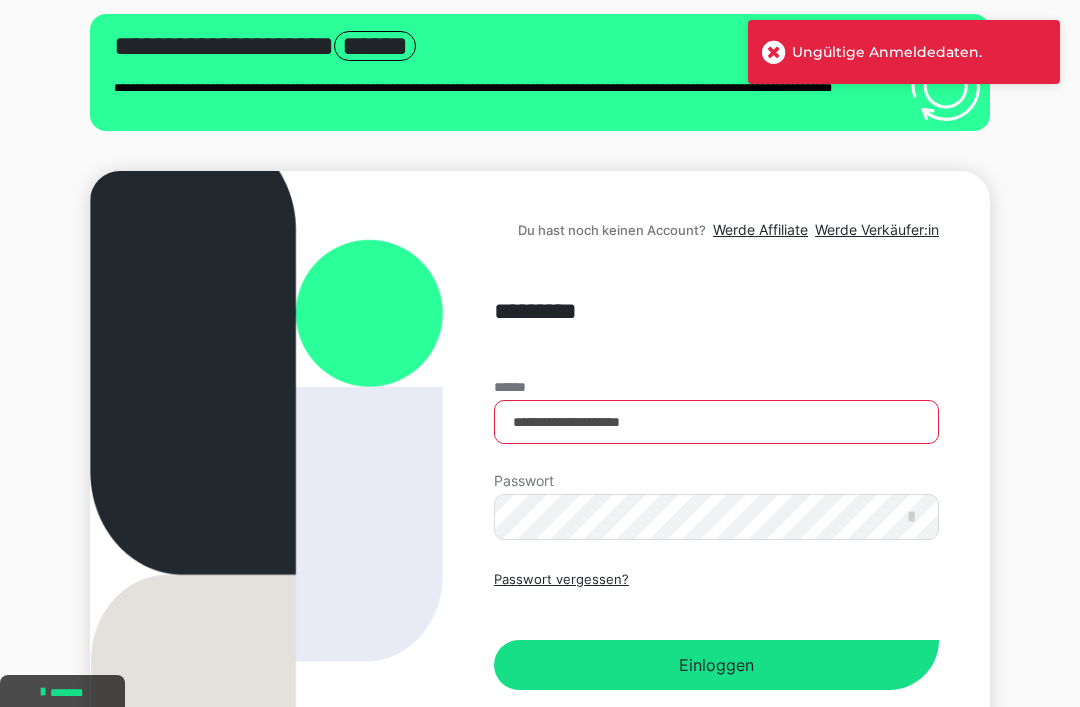 click on "Einloggen" at bounding box center [716, 665] 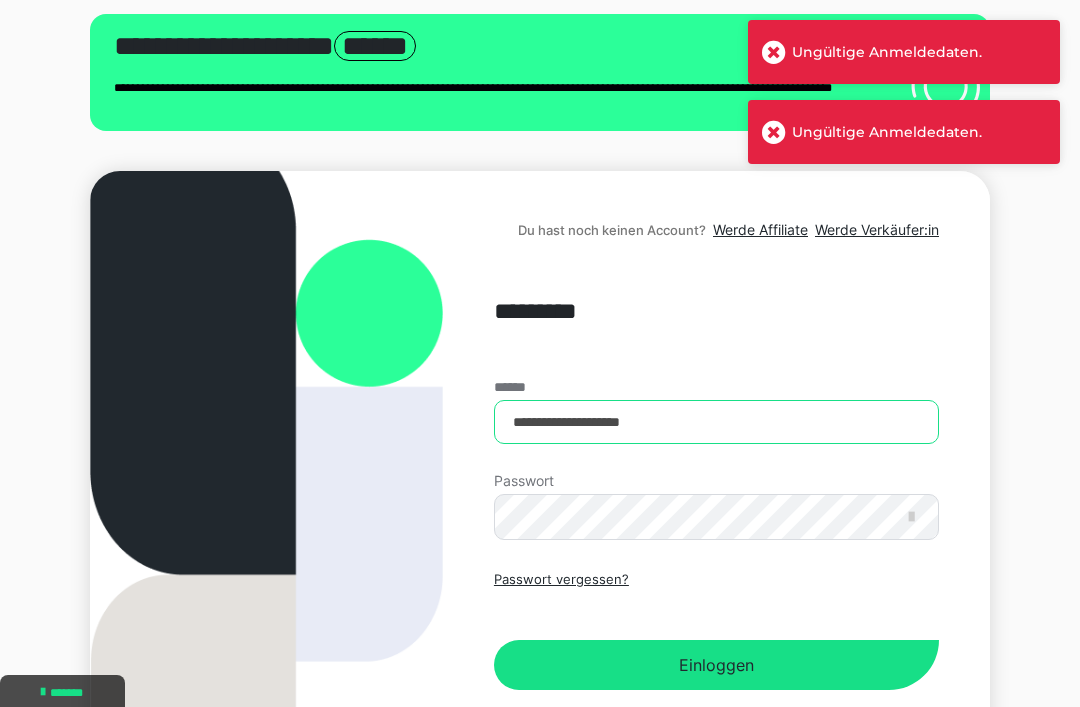 click on "**********" at bounding box center [716, 422] 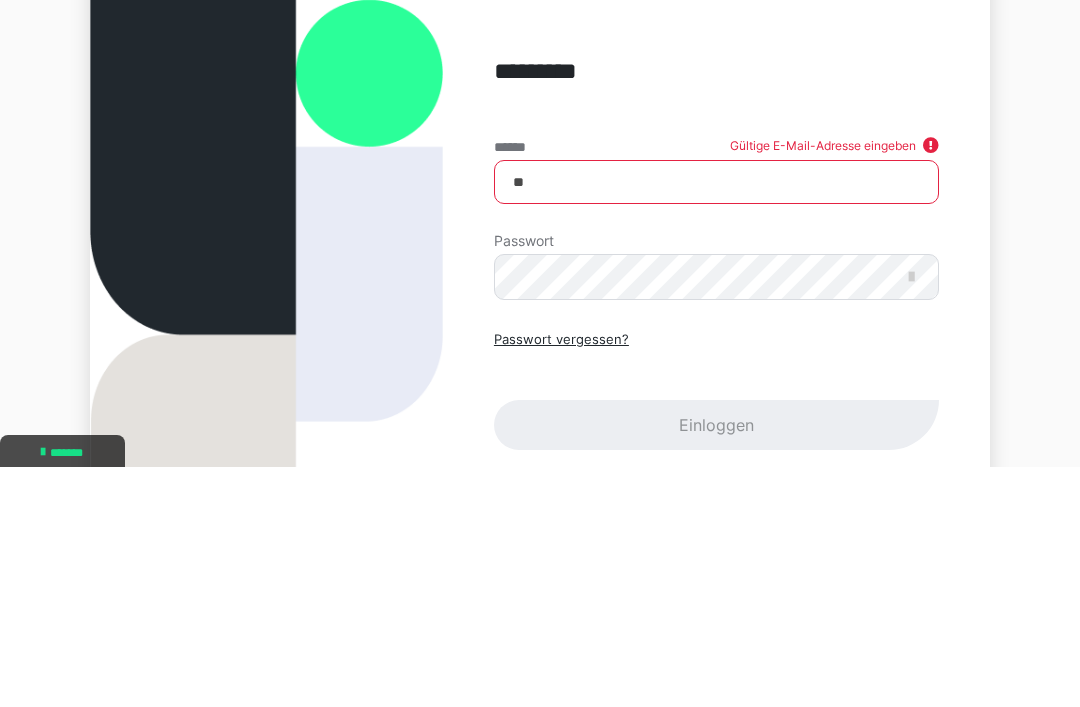 type on "*" 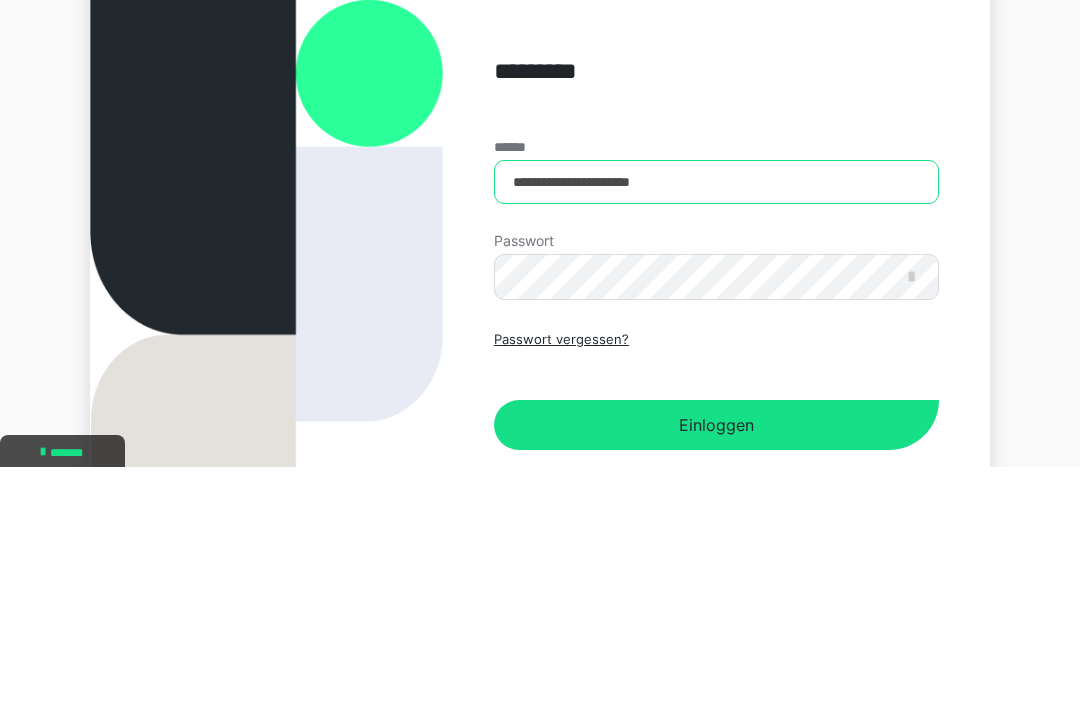 type on "**********" 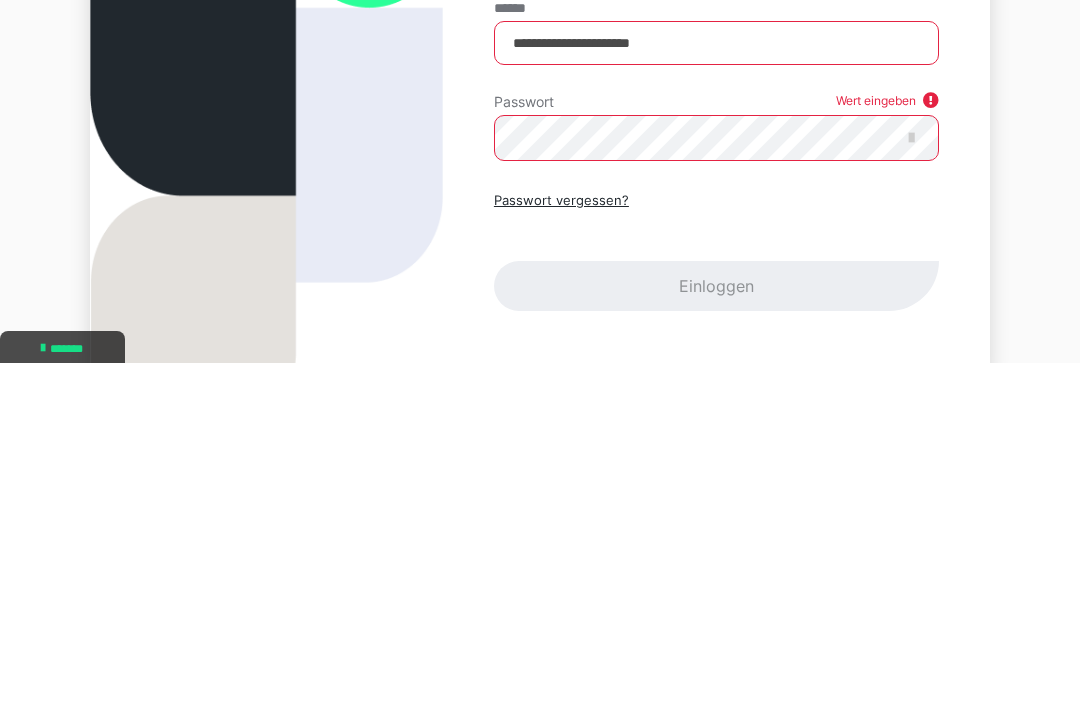 scroll, scrollTop: 107, scrollLeft: 0, axis: vertical 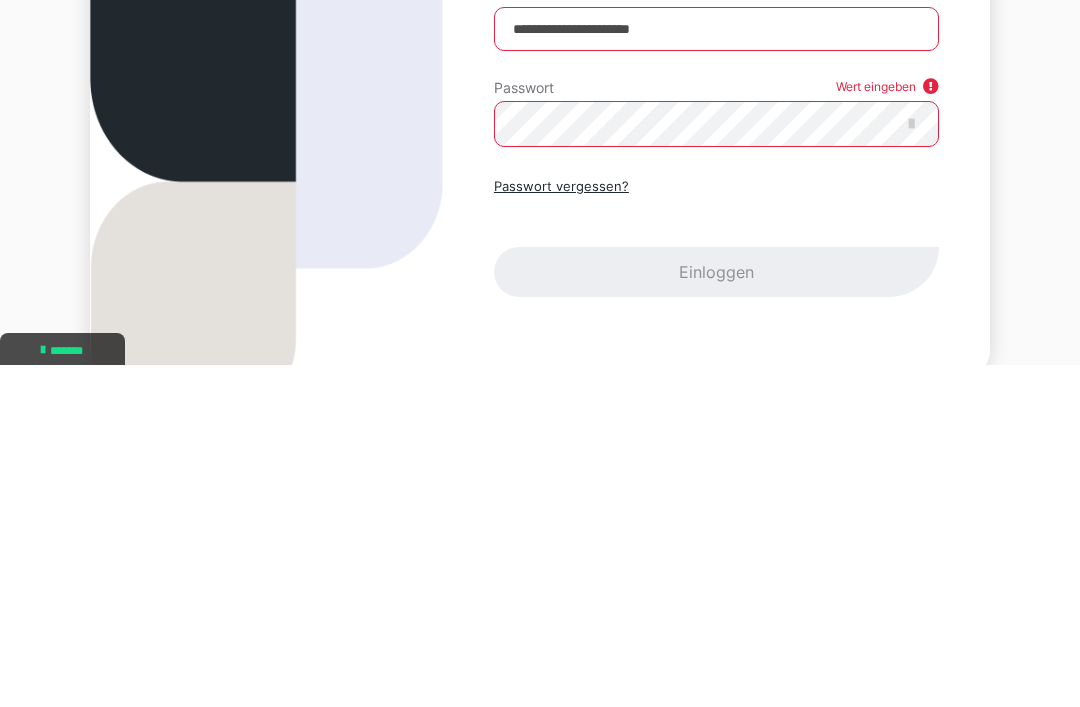 click on "Passwort vergessen? Einloggen" at bounding box center (716, 579) 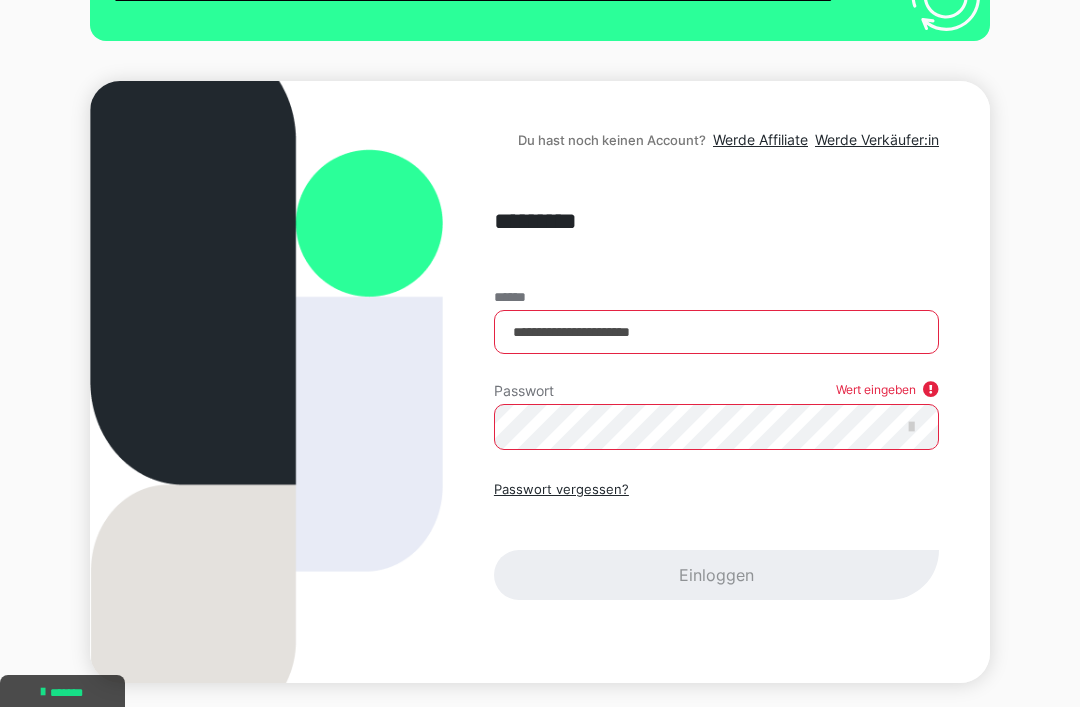 click on "Passwort vergessen?" at bounding box center [561, 490] 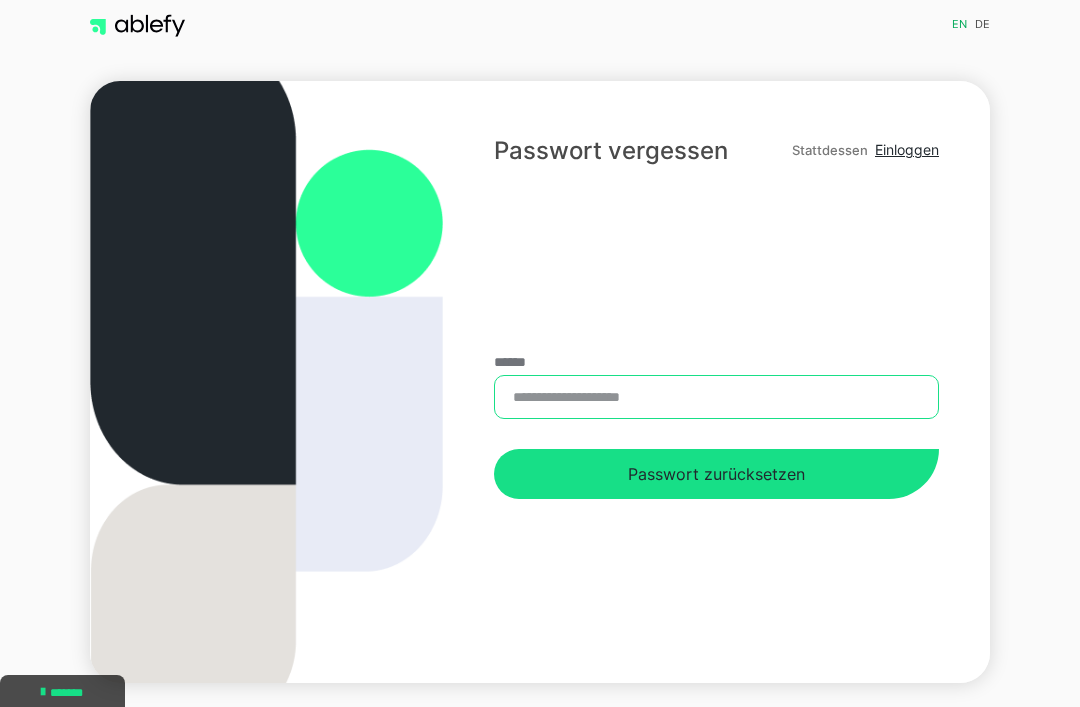 click on "******" at bounding box center (716, 397) 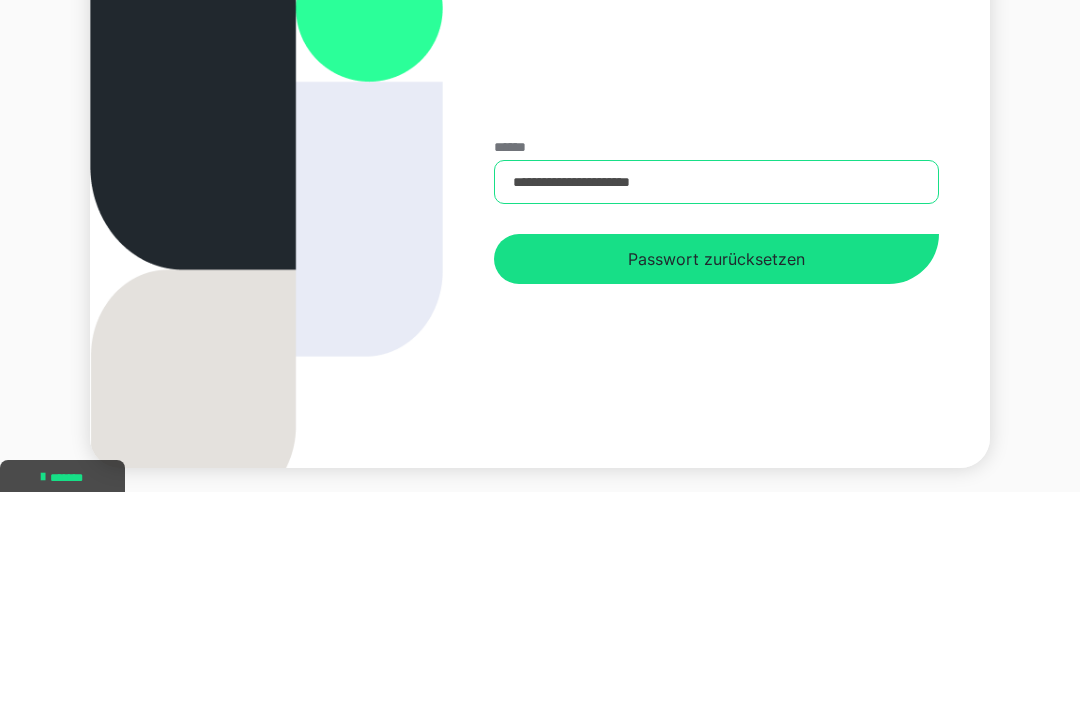type on "**********" 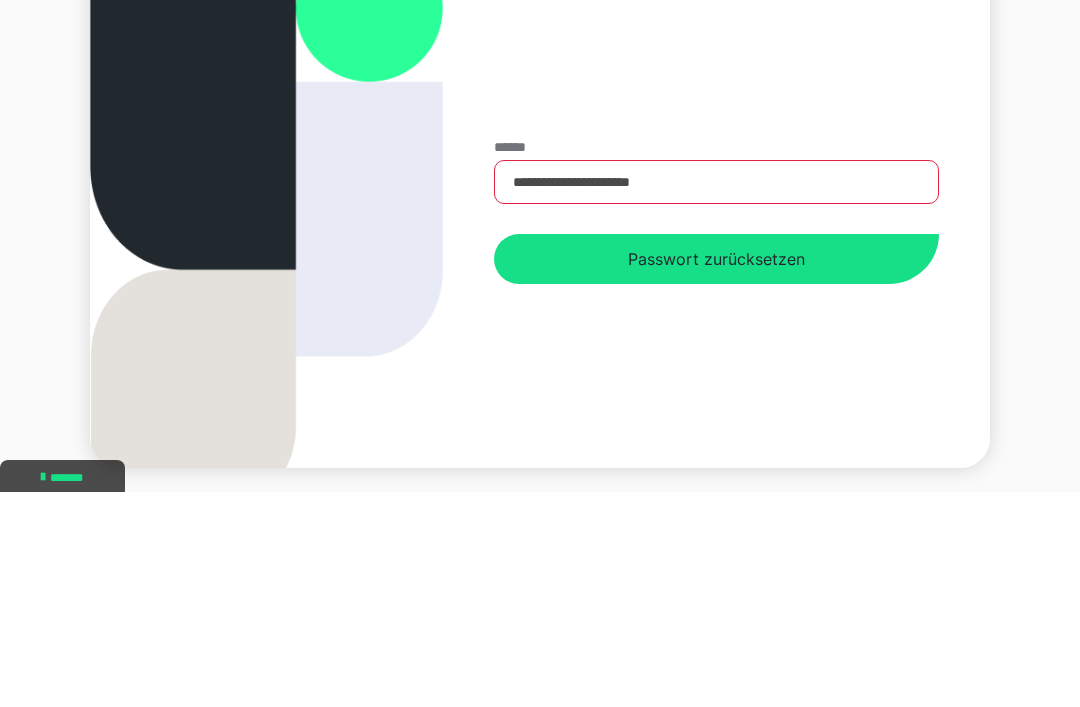 click on "Passwort zurücksetzen" at bounding box center [716, 474] 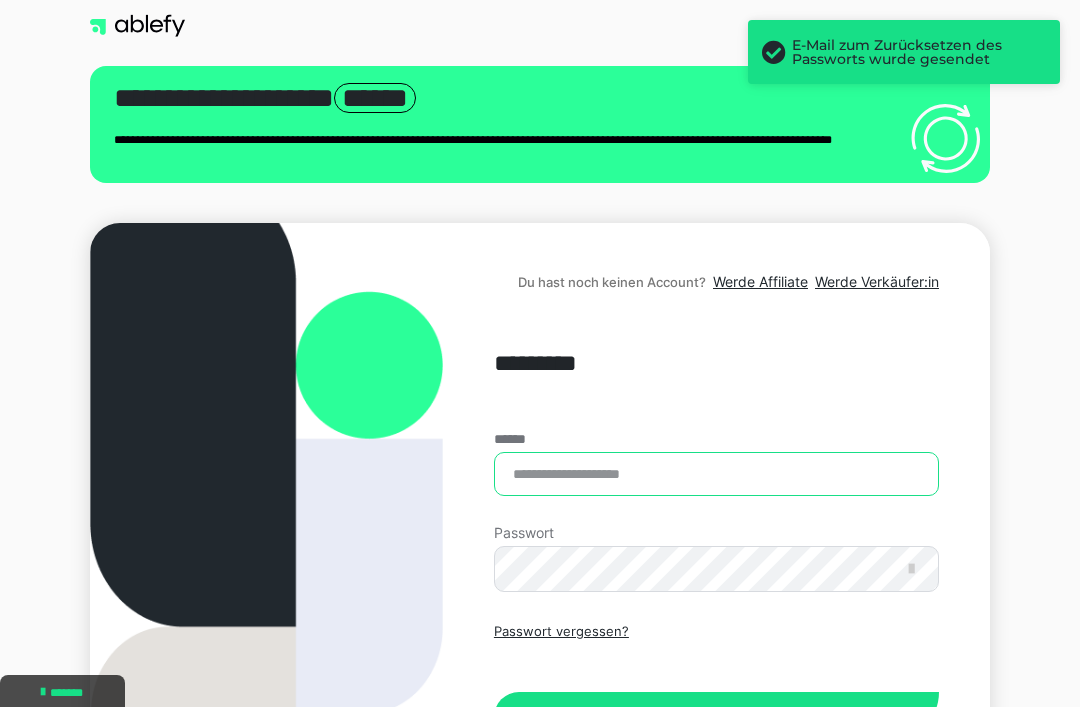 click on "******" at bounding box center [716, 474] 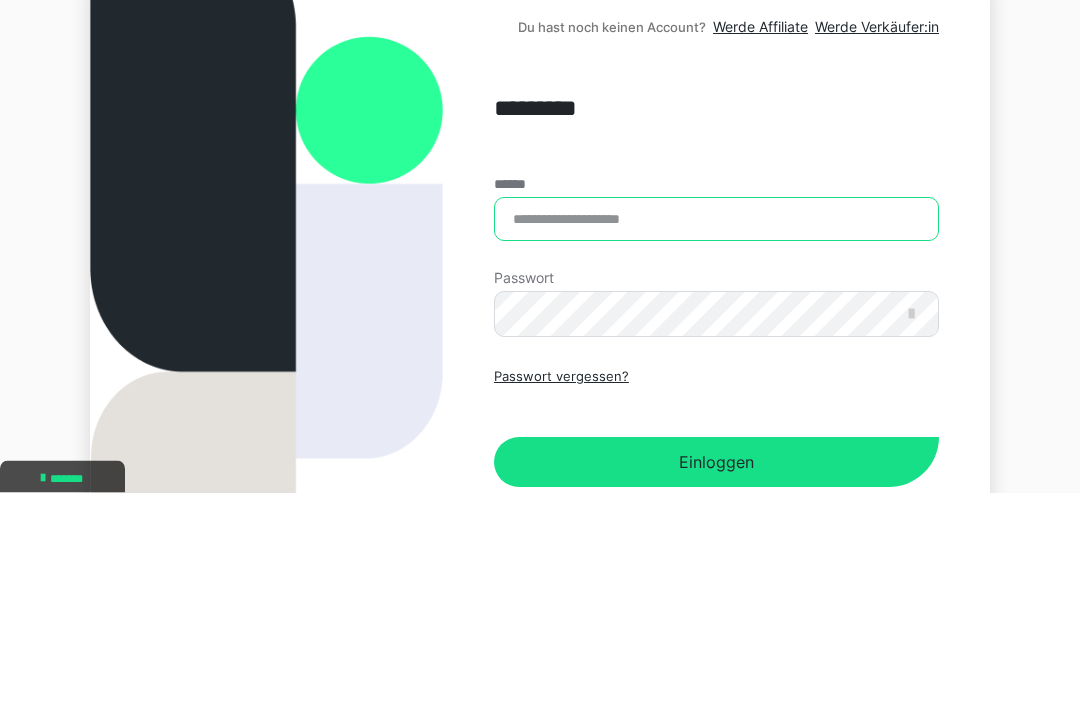 scroll, scrollTop: 210, scrollLeft: 0, axis: vertical 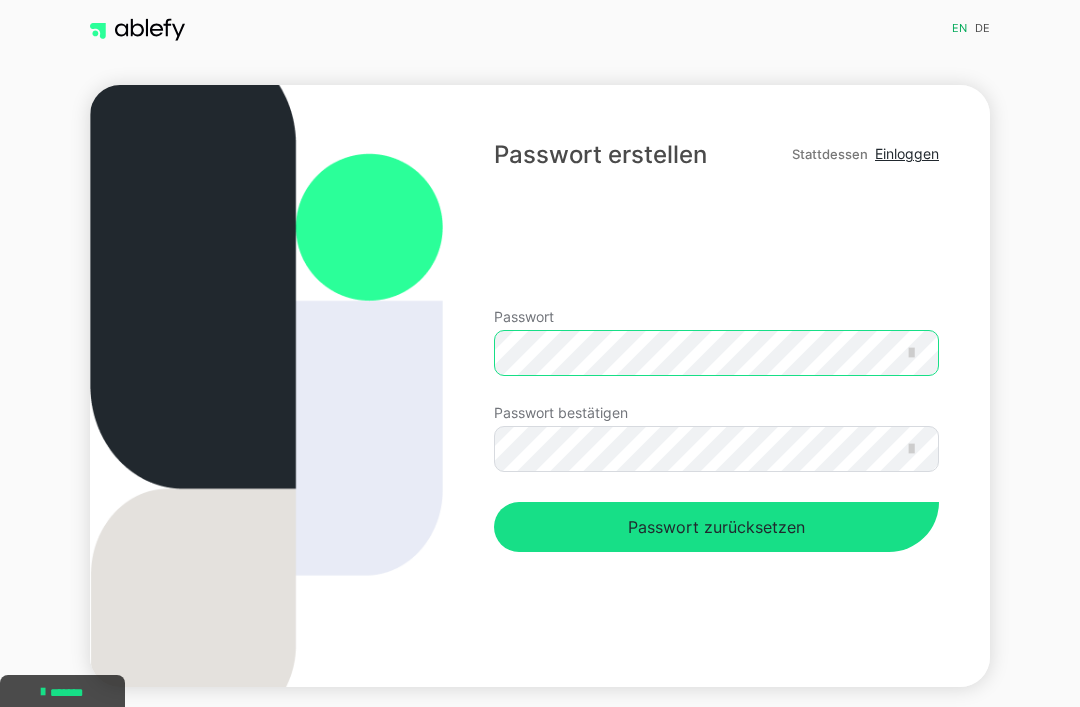 click on "Passwort" at bounding box center (716, 358) 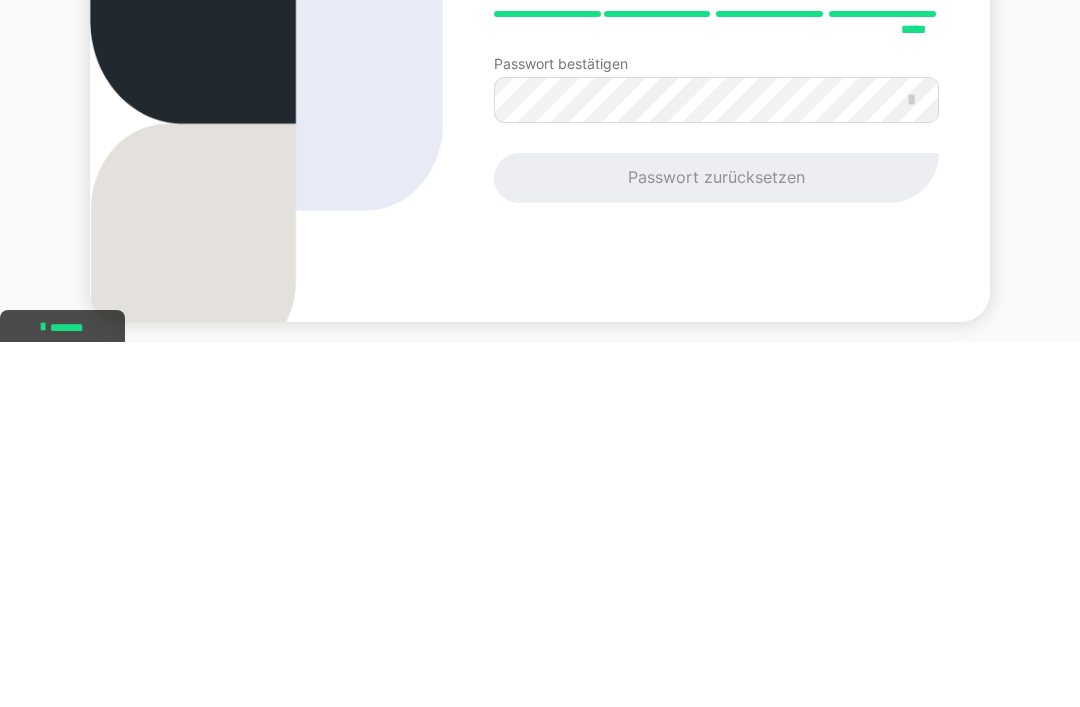 click on "Passwort zurücksetzen" at bounding box center [716, 543] 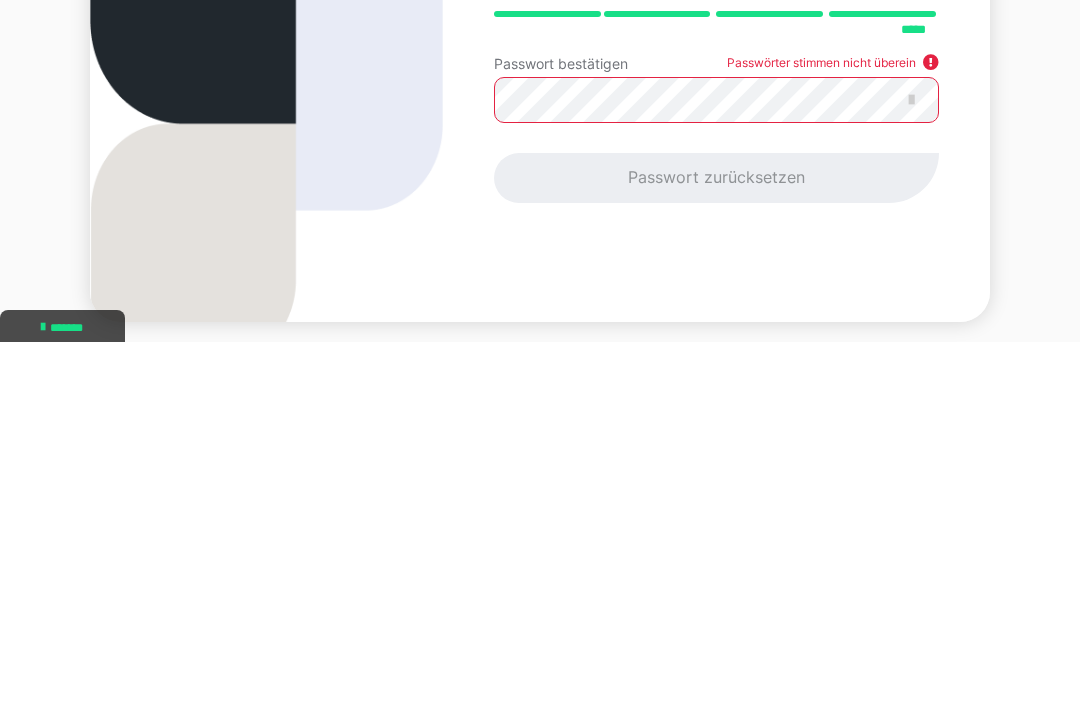 scroll, scrollTop: 68, scrollLeft: 0, axis: vertical 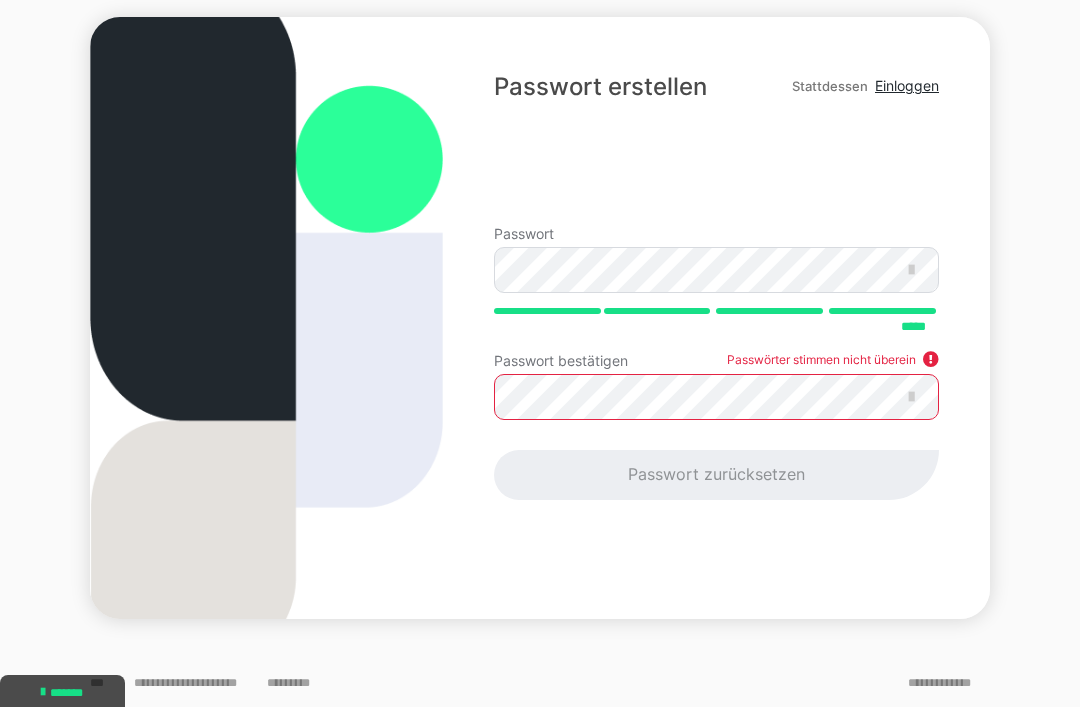 click on "Passwort erstellen Stattdessen Einloggen Passwort ***** Passwort bestätigen Passwörter stimmen nicht überein Passwort zurücksetzen" at bounding box center (716, 318) 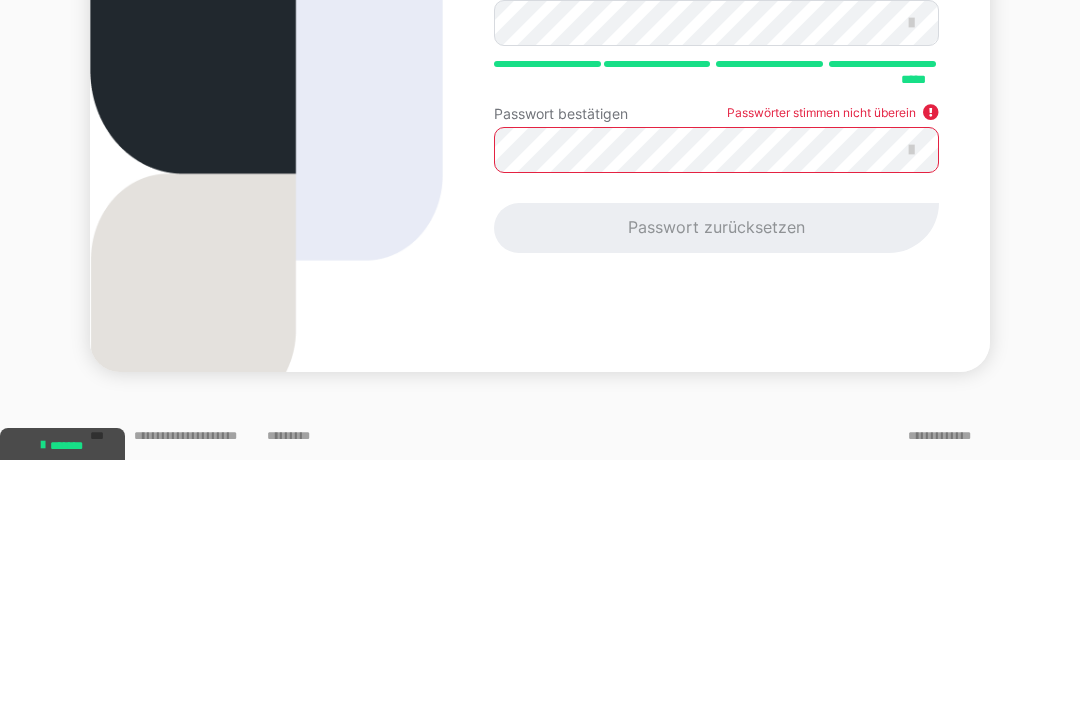 click on "Passwort erstellen Stattdessen Einloggen Passwort ***** Passwort bestätigen Passwörter stimmen nicht überein Passwort zurücksetzen" at bounding box center [540, 318] 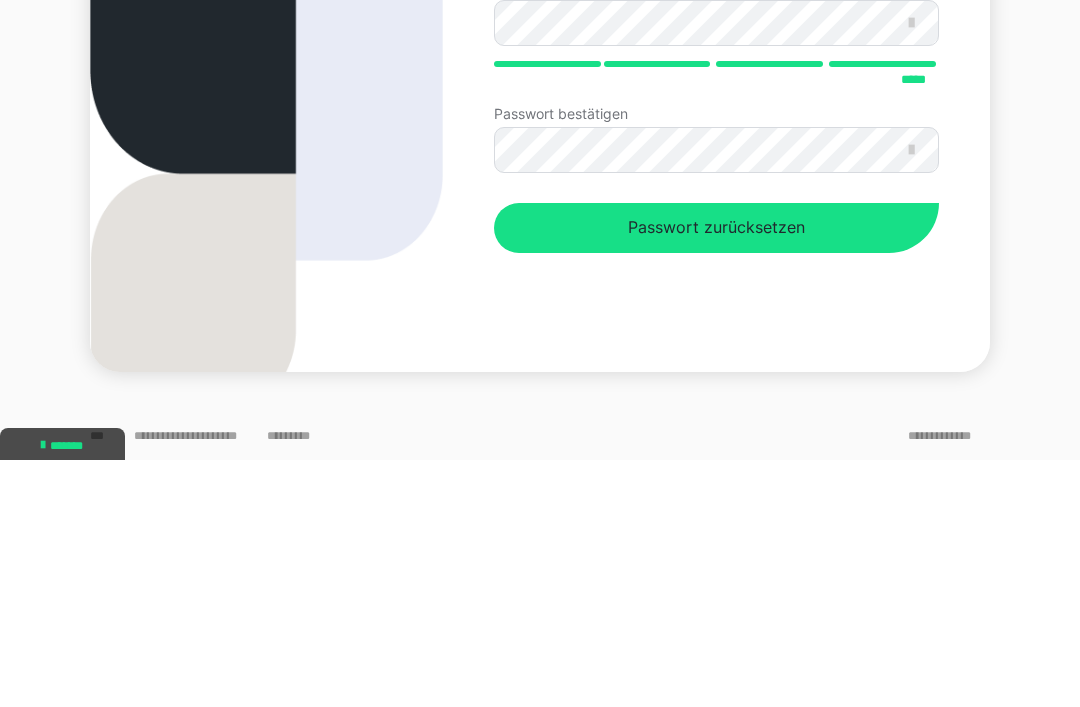 click on "Passwort zurücksetzen" at bounding box center (716, 475) 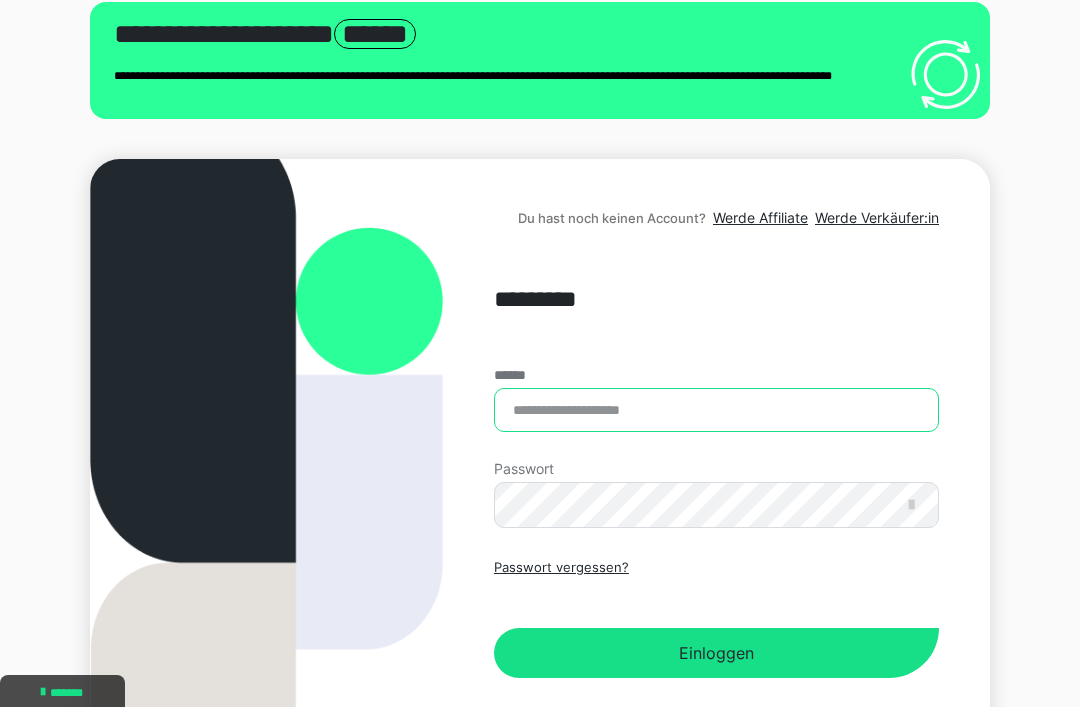 click on "******" at bounding box center (716, 410) 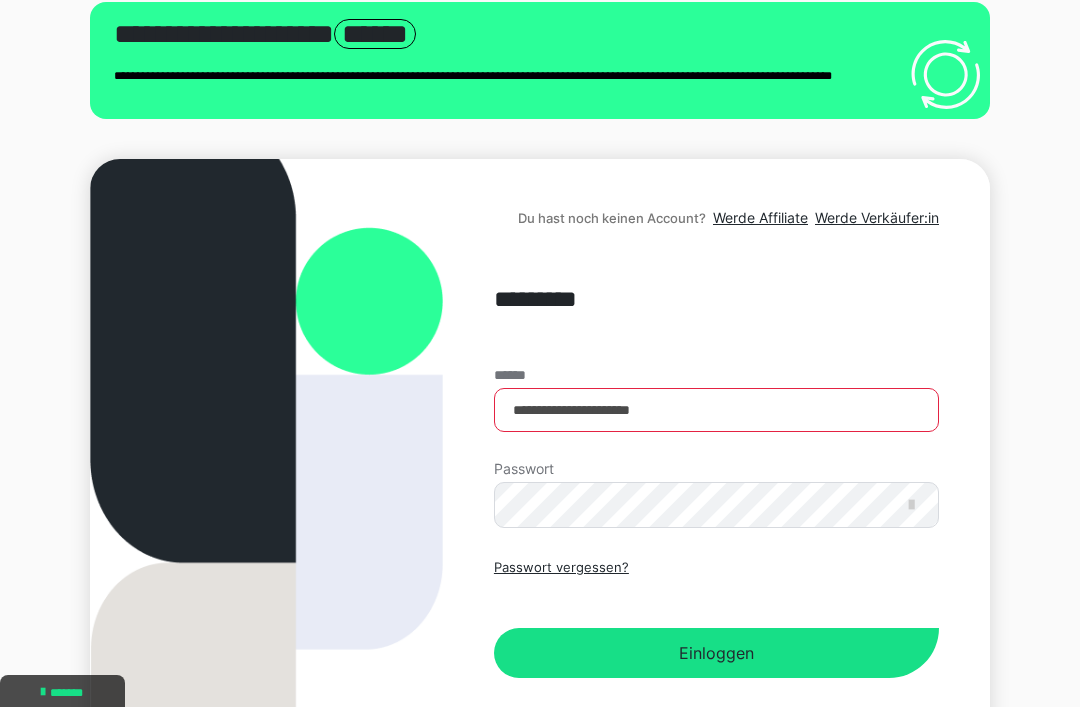 click on "Einloggen" at bounding box center (716, 653) 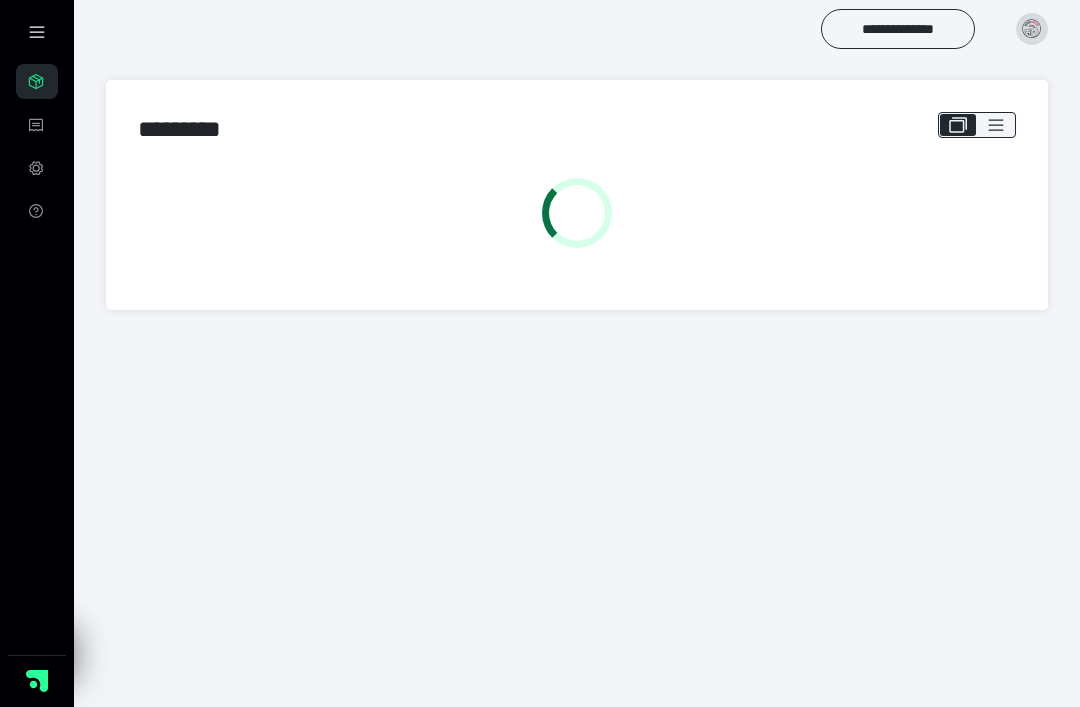 scroll, scrollTop: 0, scrollLeft: 0, axis: both 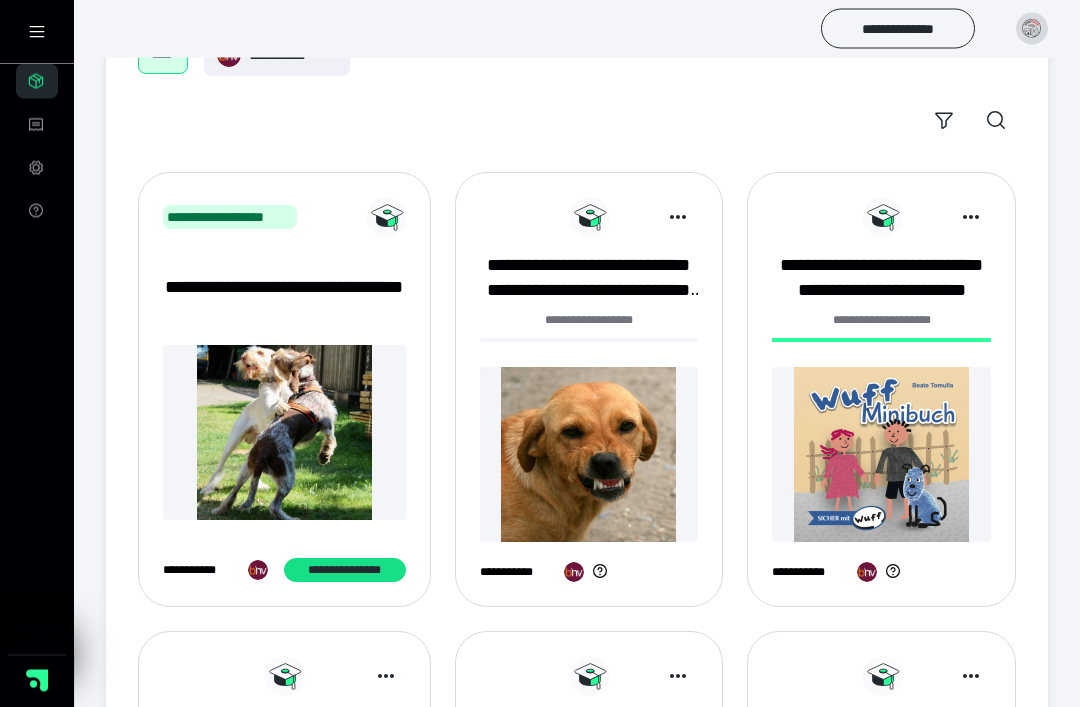 click at bounding box center [589, 455] 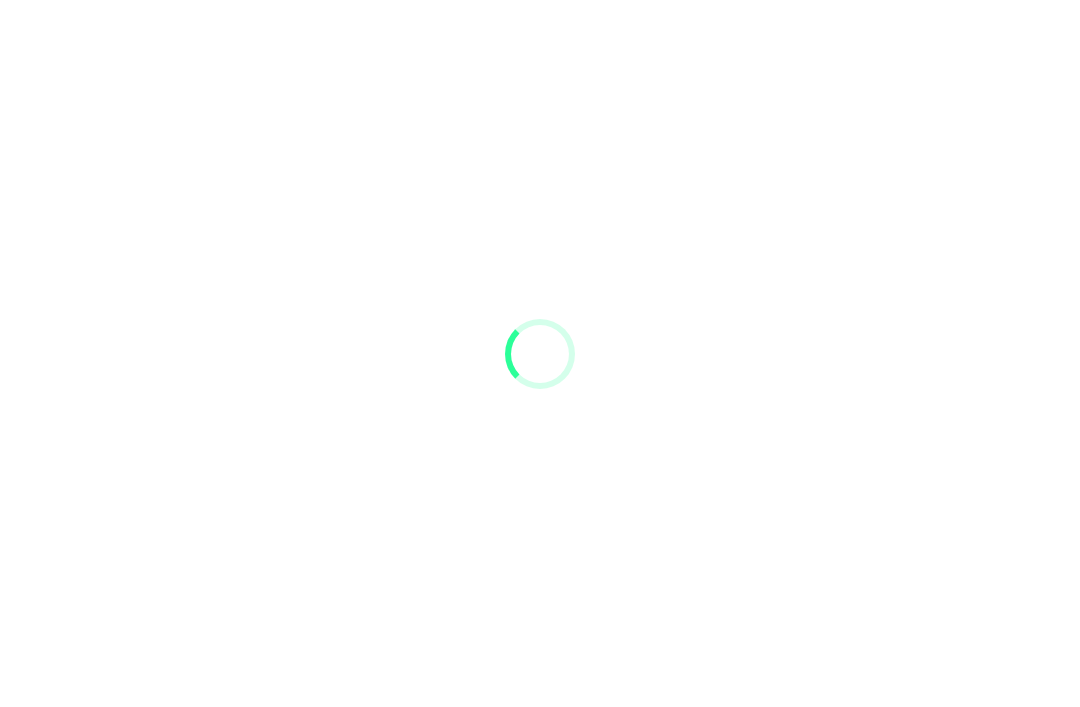 scroll, scrollTop: 0, scrollLeft: 0, axis: both 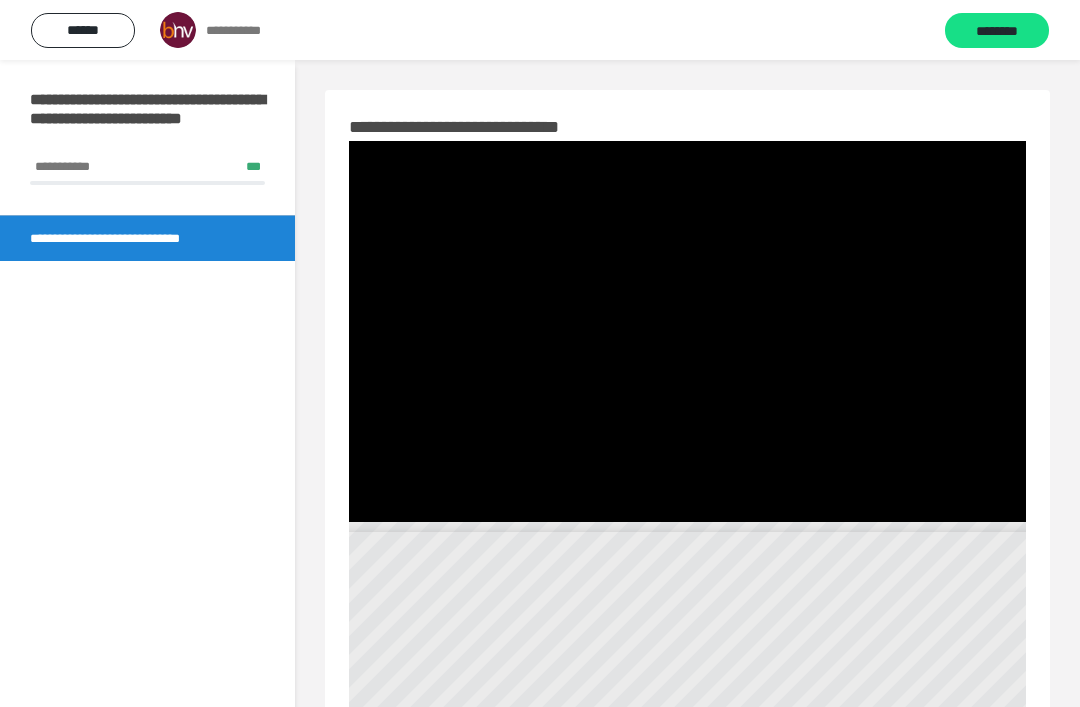 click at bounding box center [687, 331] 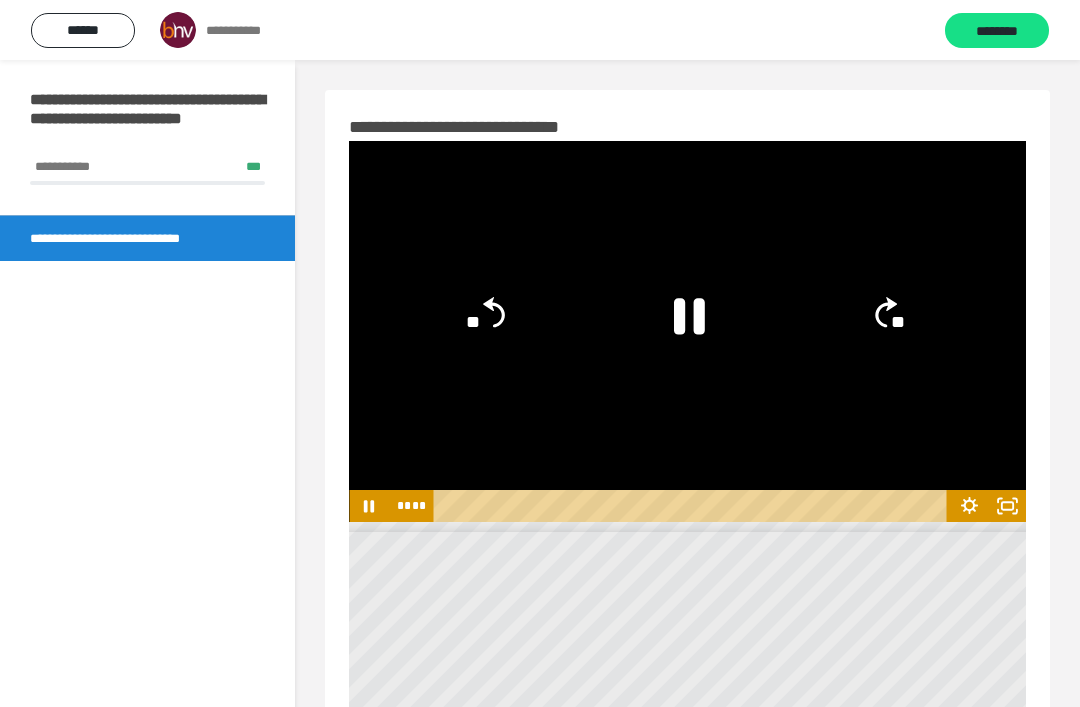 click 